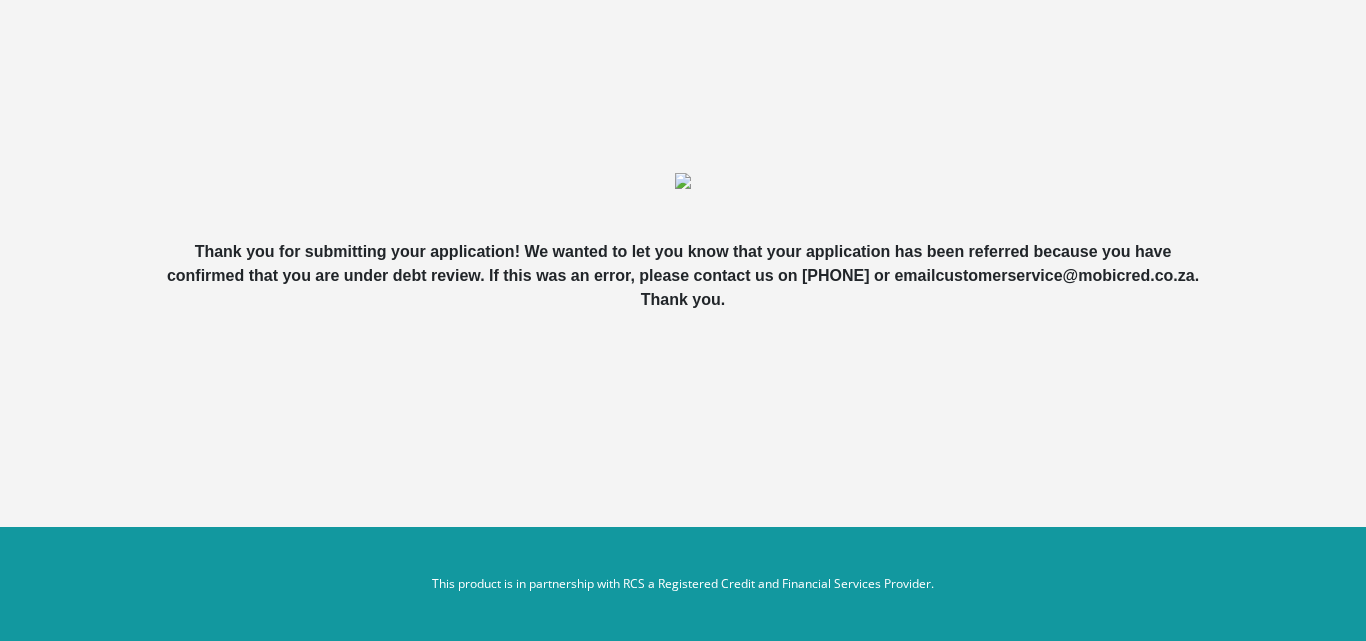 scroll, scrollTop: 0, scrollLeft: 0, axis: both 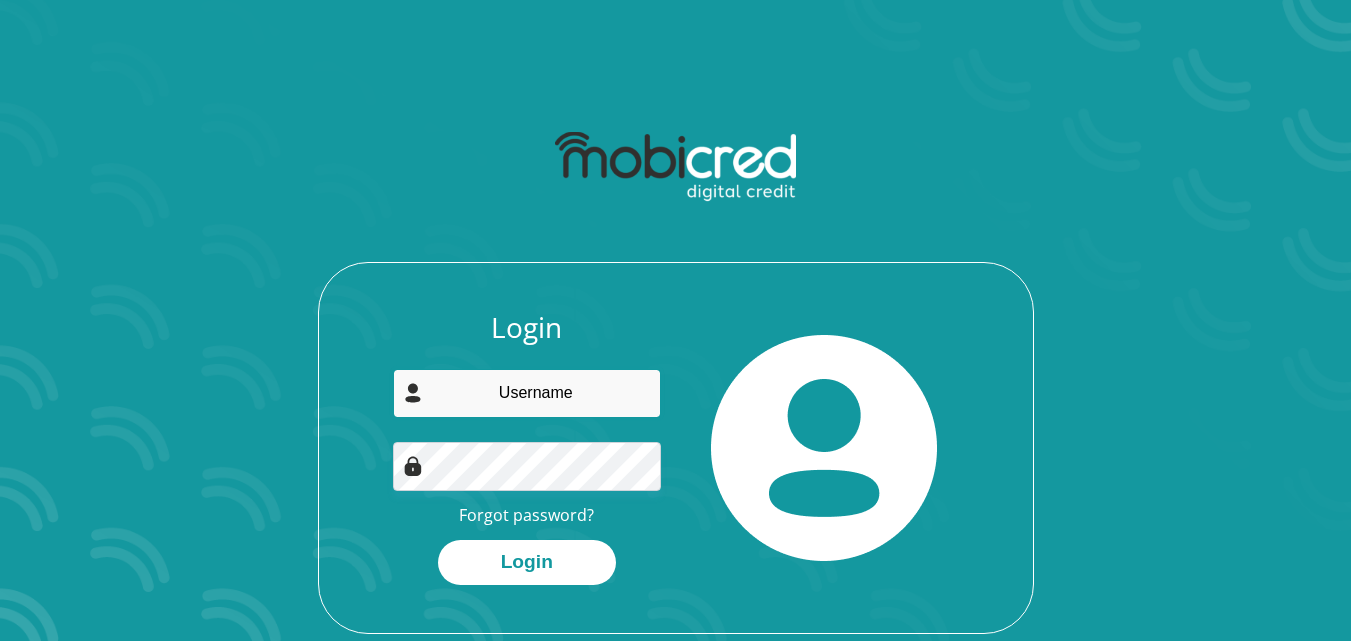 click at bounding box center (527, 393) 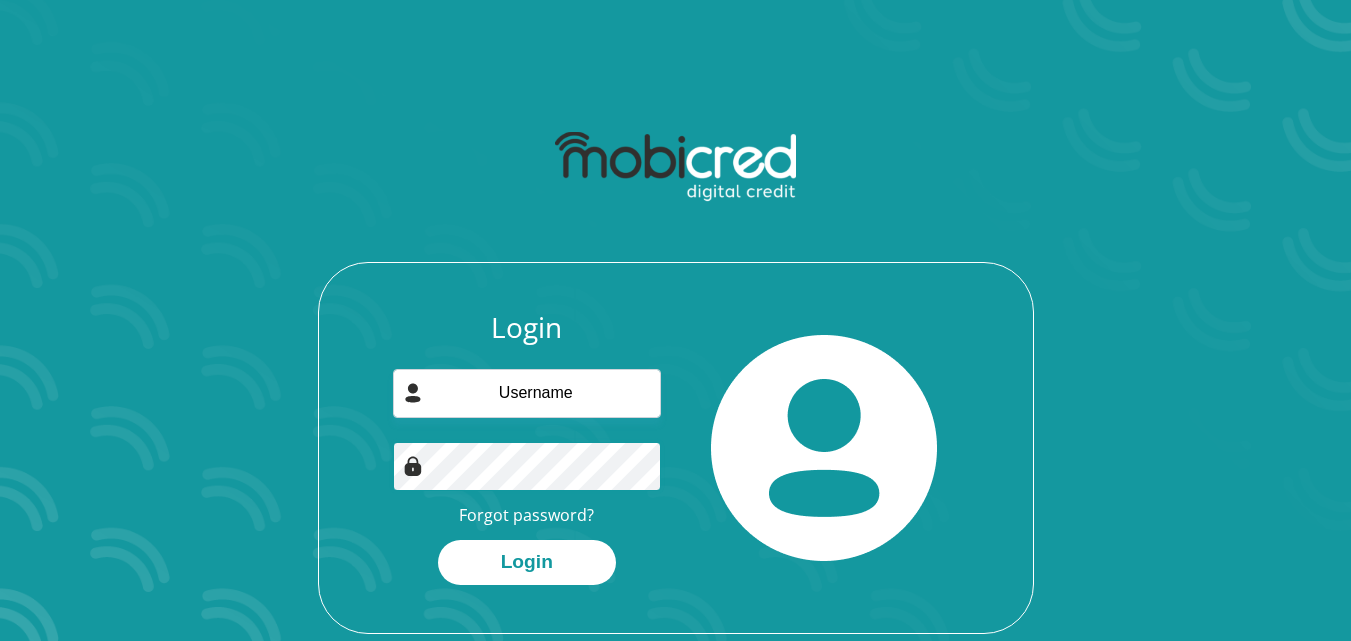 type on "[EMAIL]" 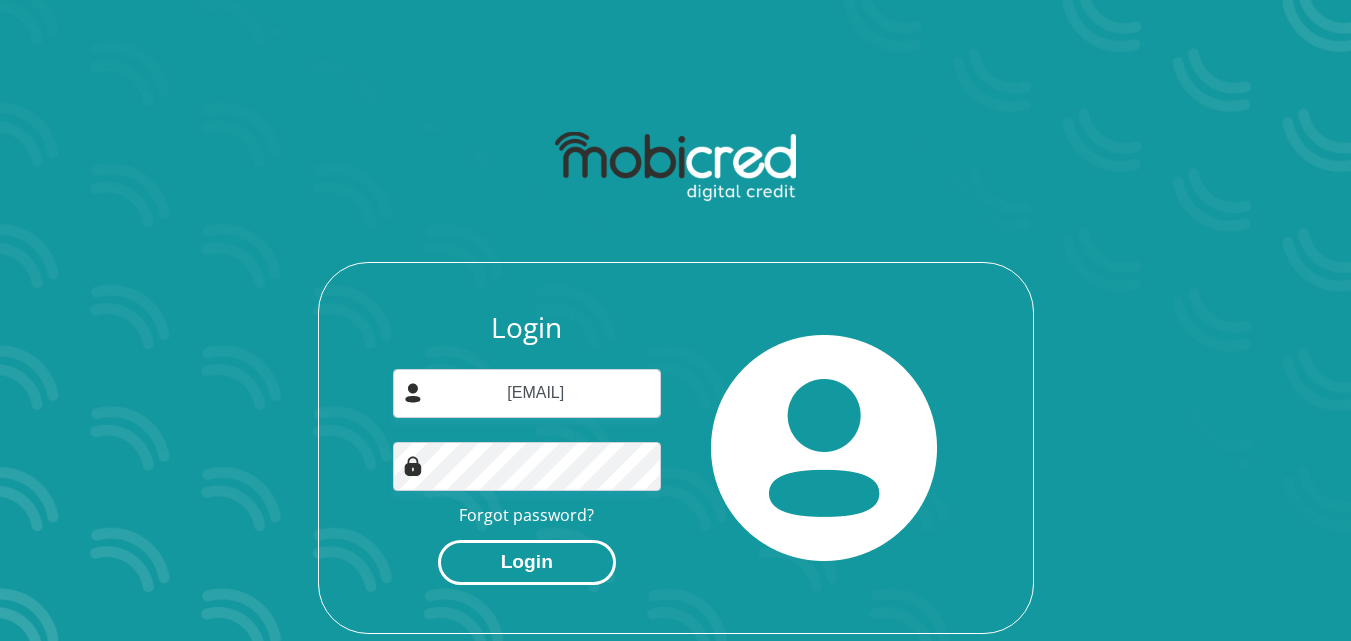 click on "Login" at bounding box center [527, 562] 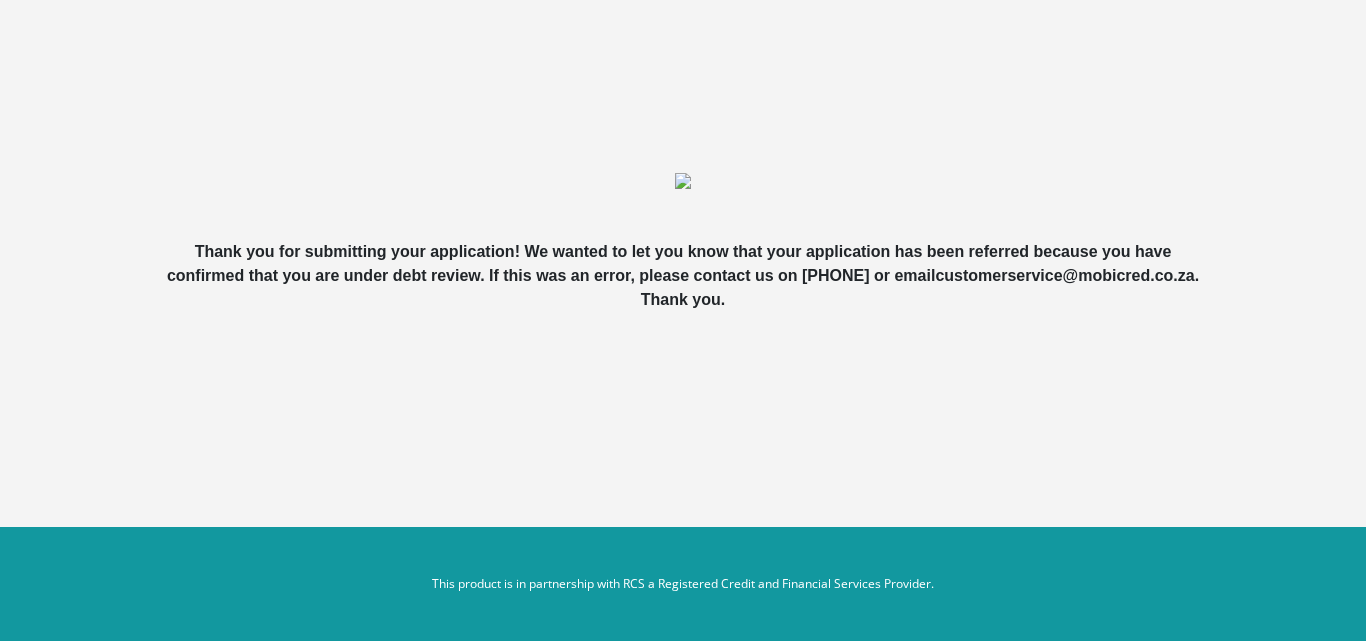 scroll, scrollTop: 0, scrollLeft: 0, axis: both 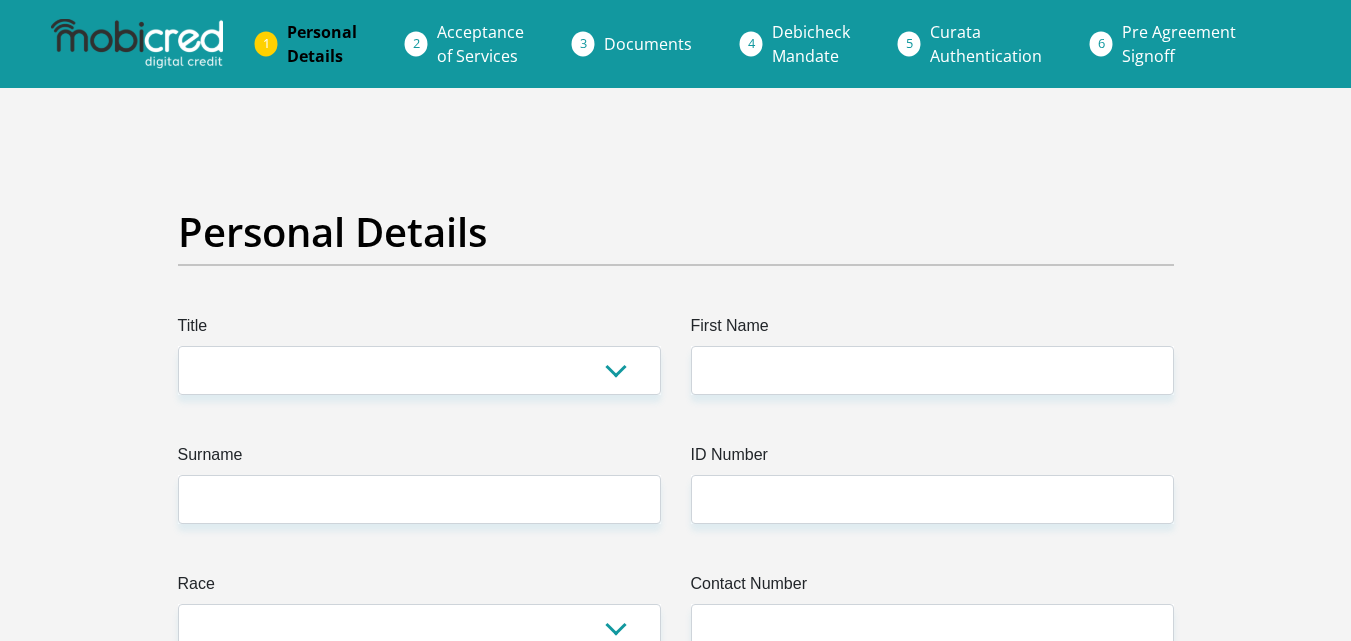 select on "Ms" 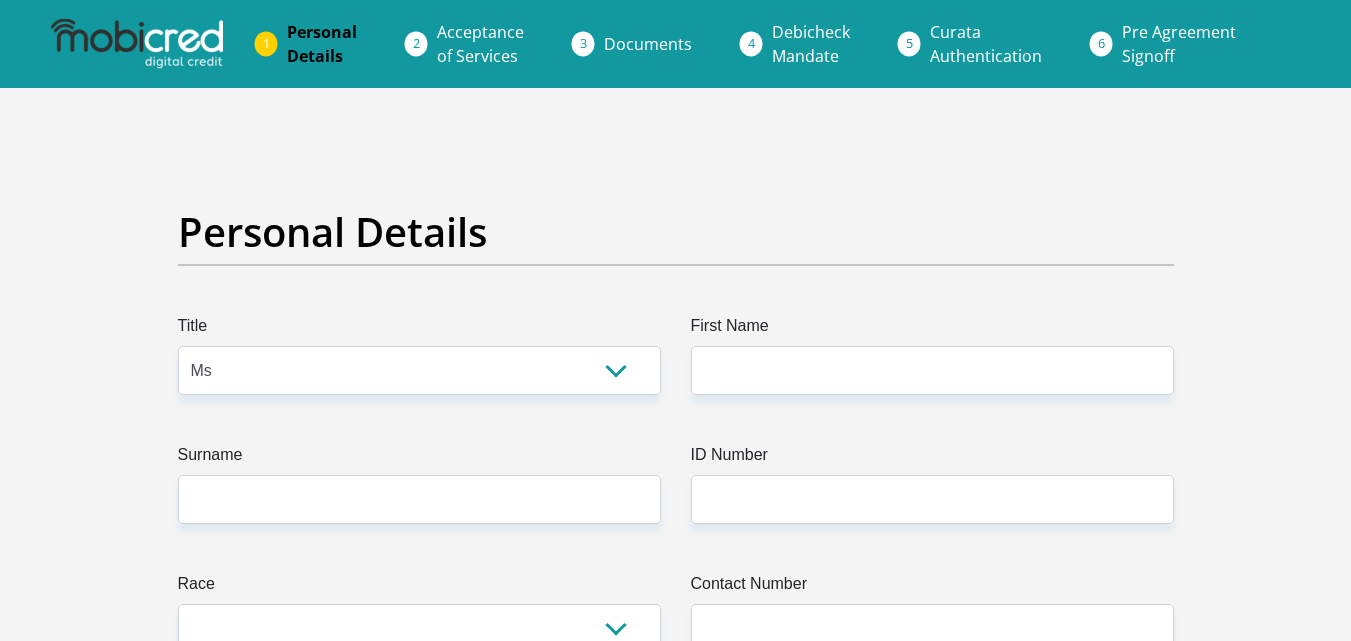 click on "Mr
Ms
Mrs
Dr
Other" at bounding box center (419, 370) 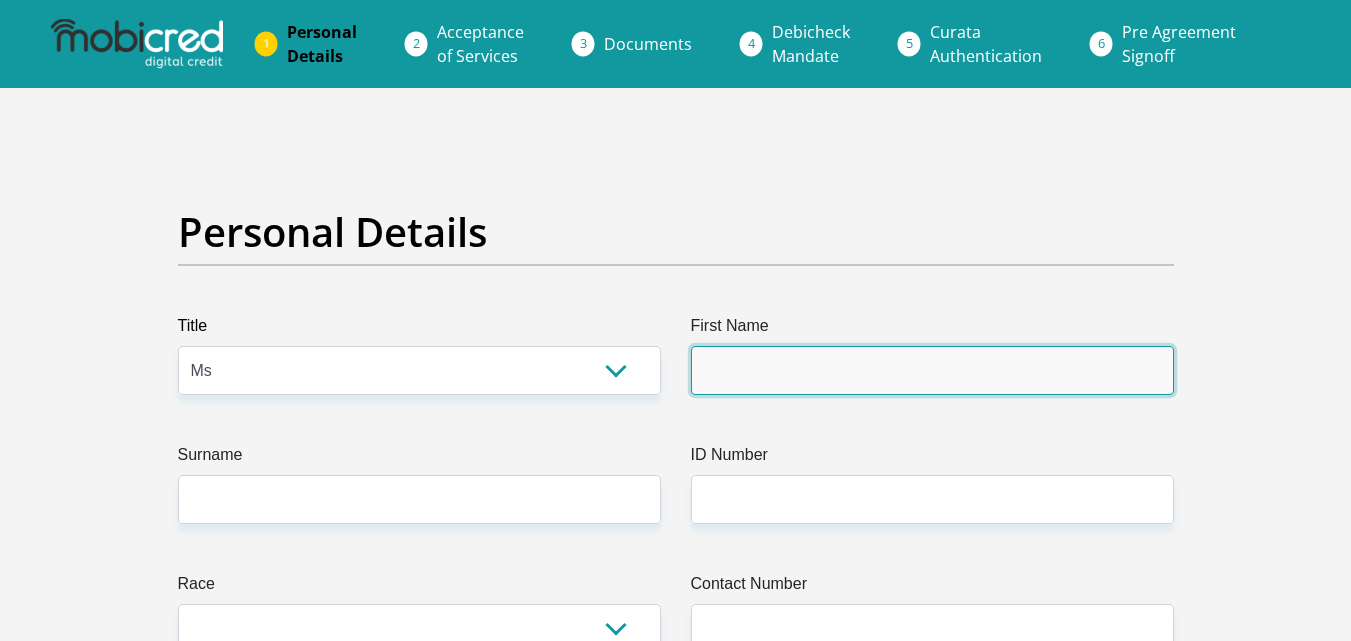 click on "First Name" at bounding box center [932, 370] 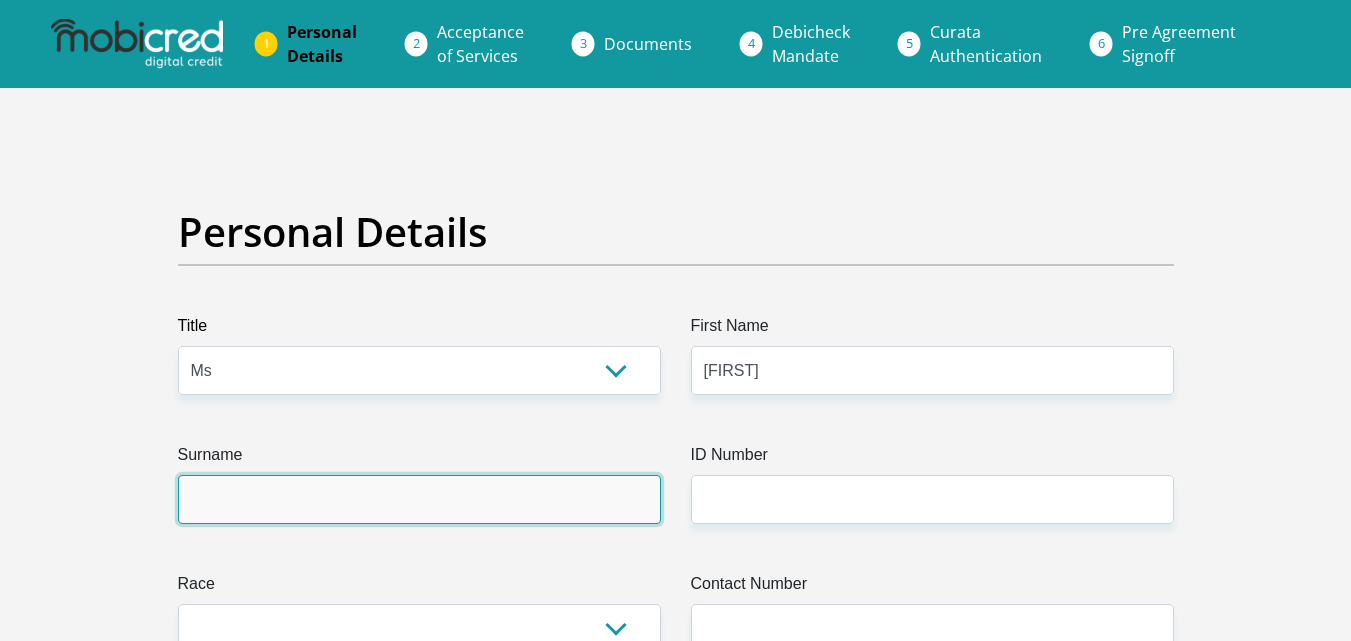 type on "[LAST]" 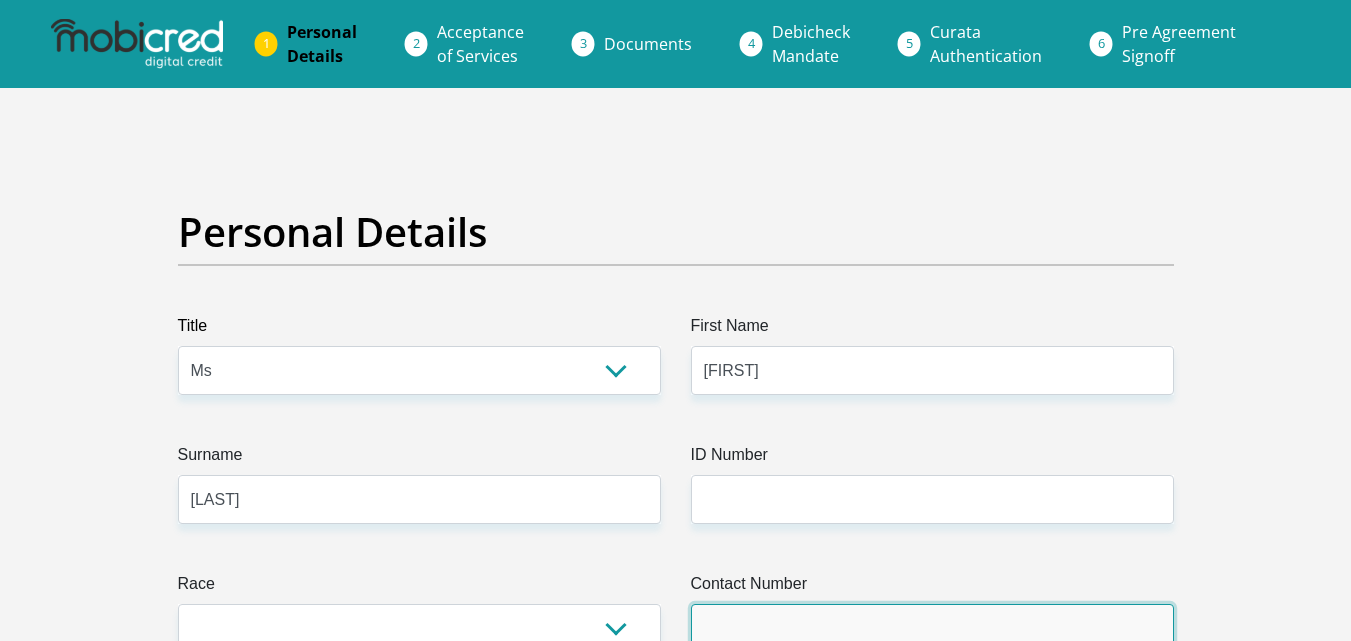 type on "[PHONE]" 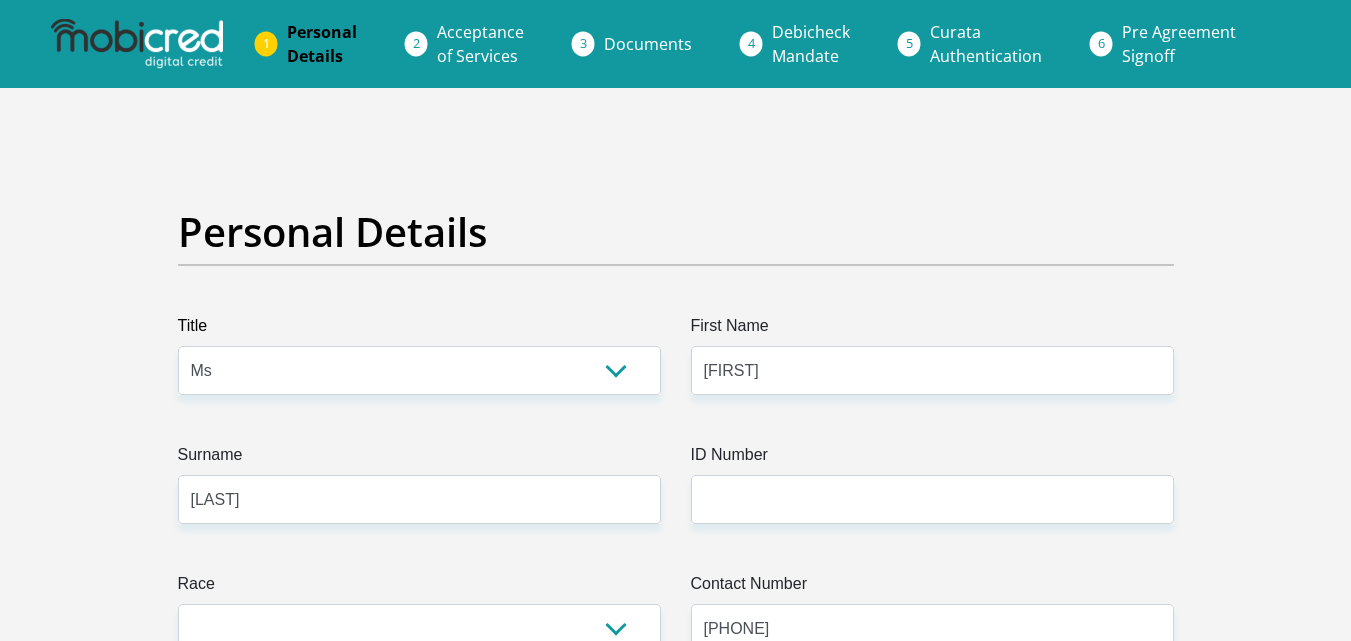 select on "ZAF" 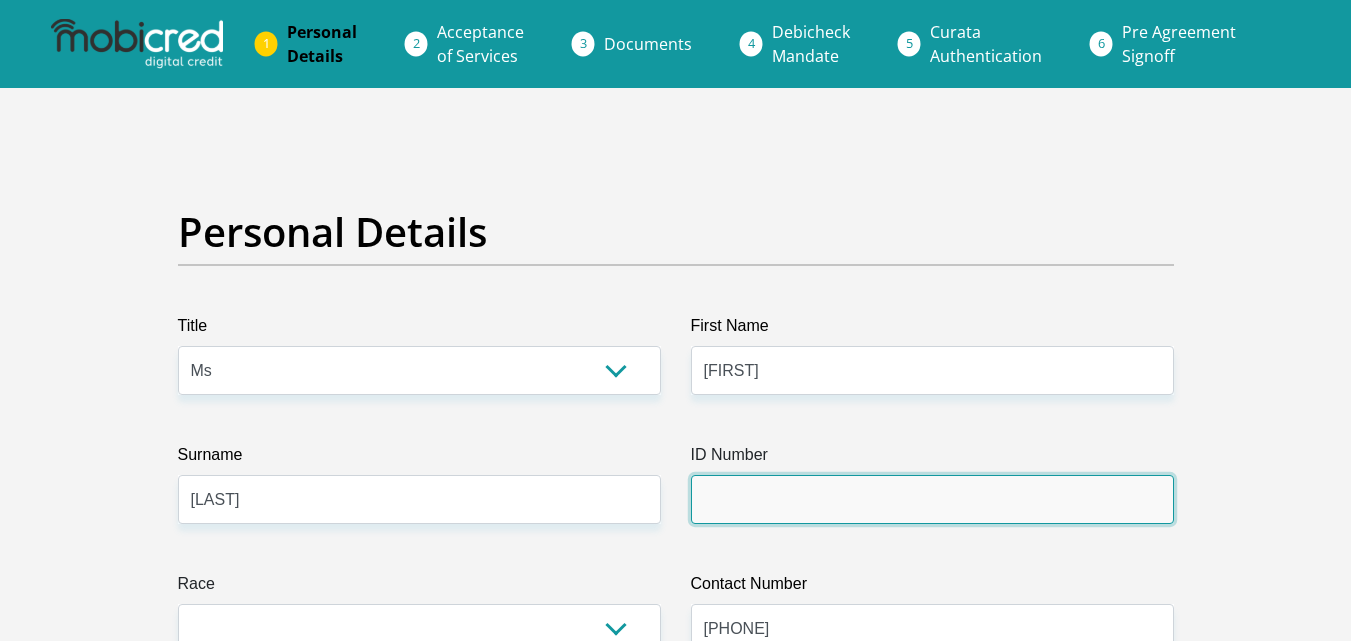 click on "ID Number" at bounding box center [932, 499] 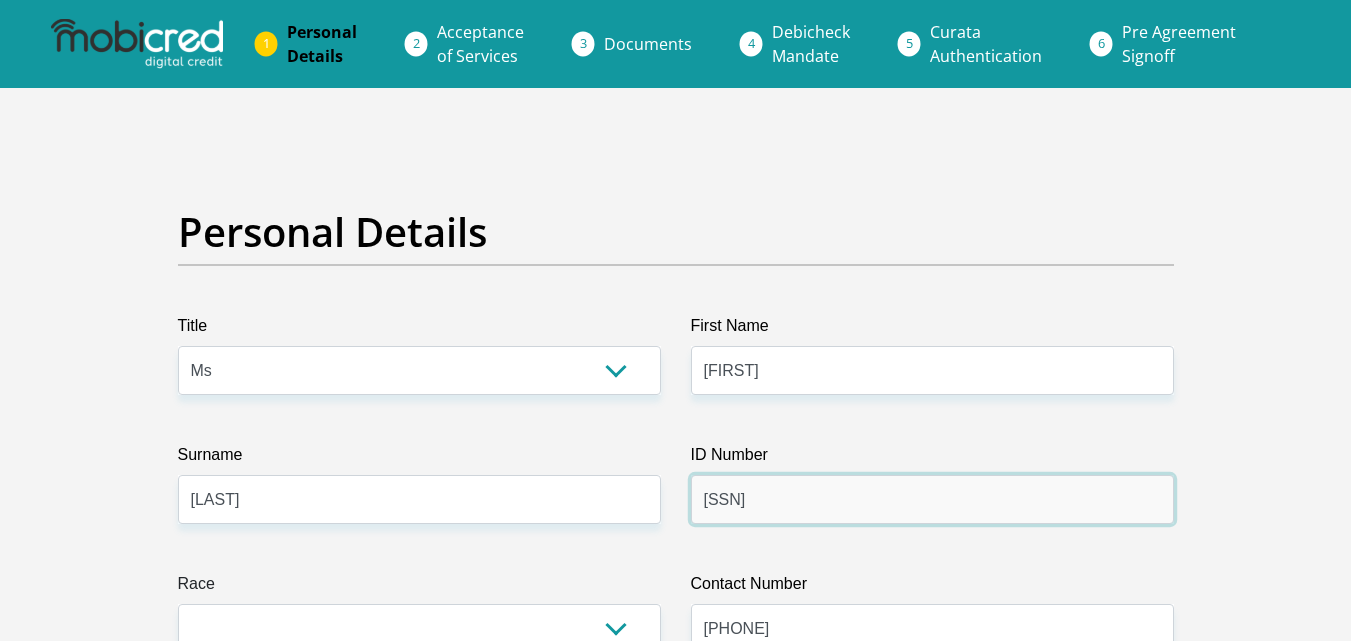 type on "[SSN]" 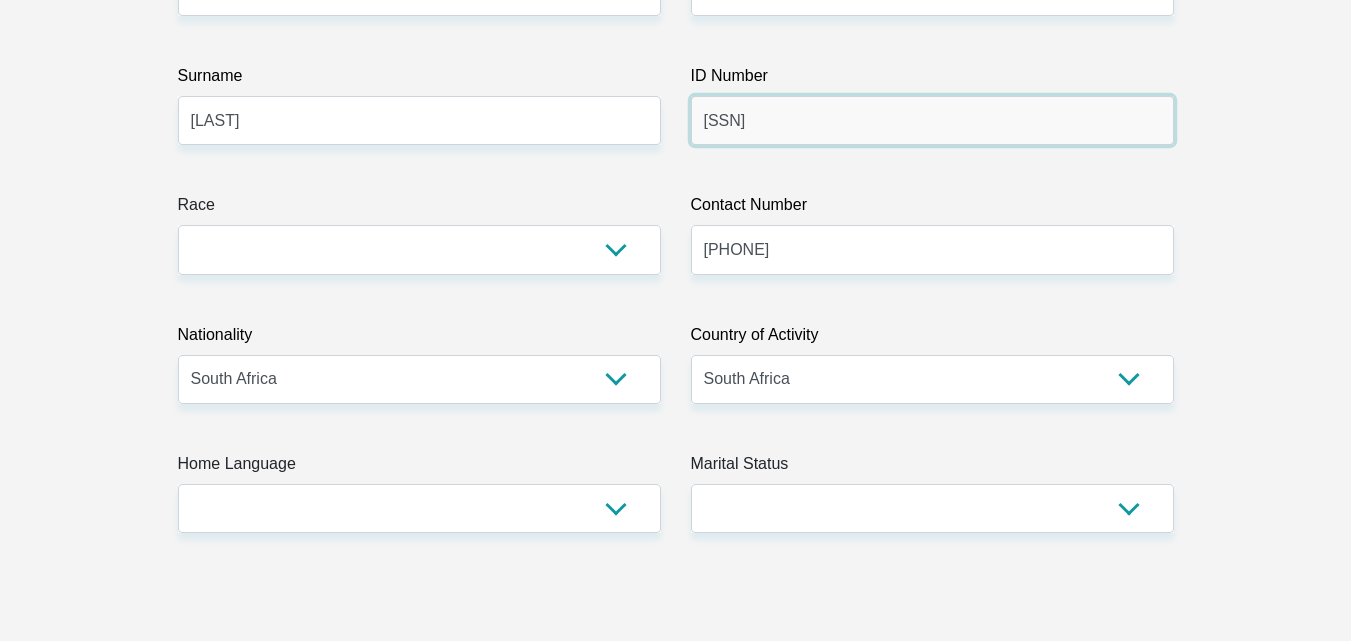 scroll, scrollTop: 415, scrollLeft: 0, axis: vertical 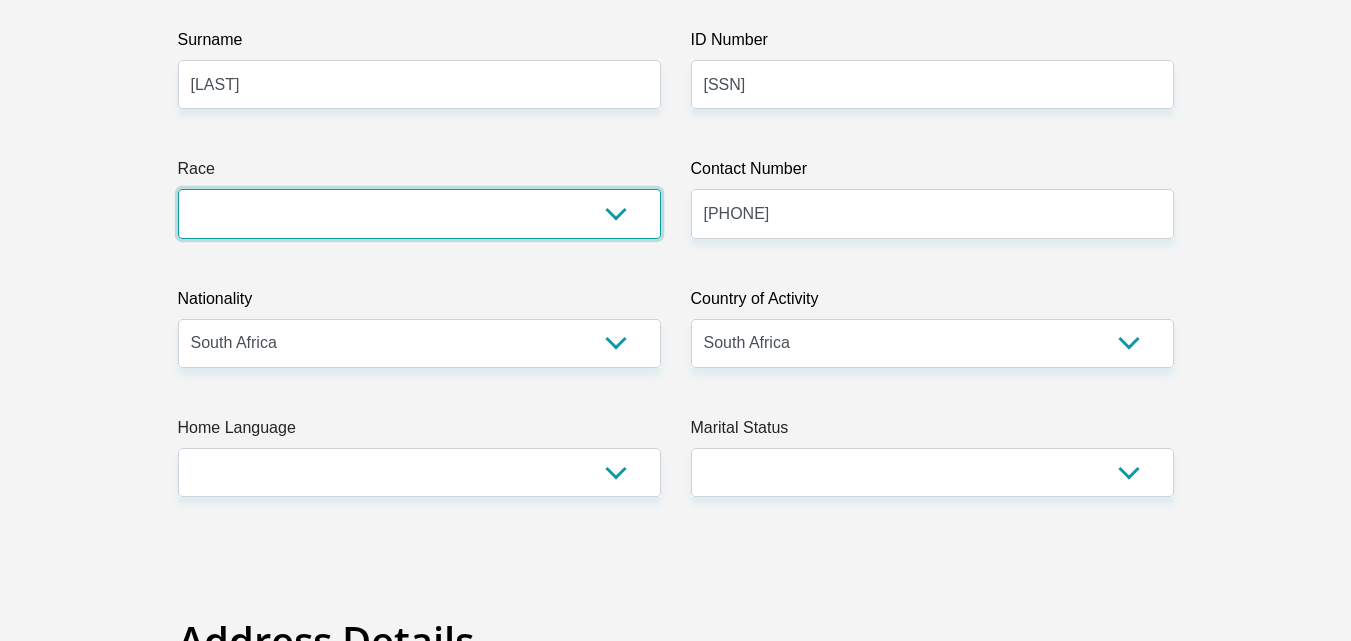 click on "Black
Coloured
Indian
White
Other" at bounding box center [419, 213] 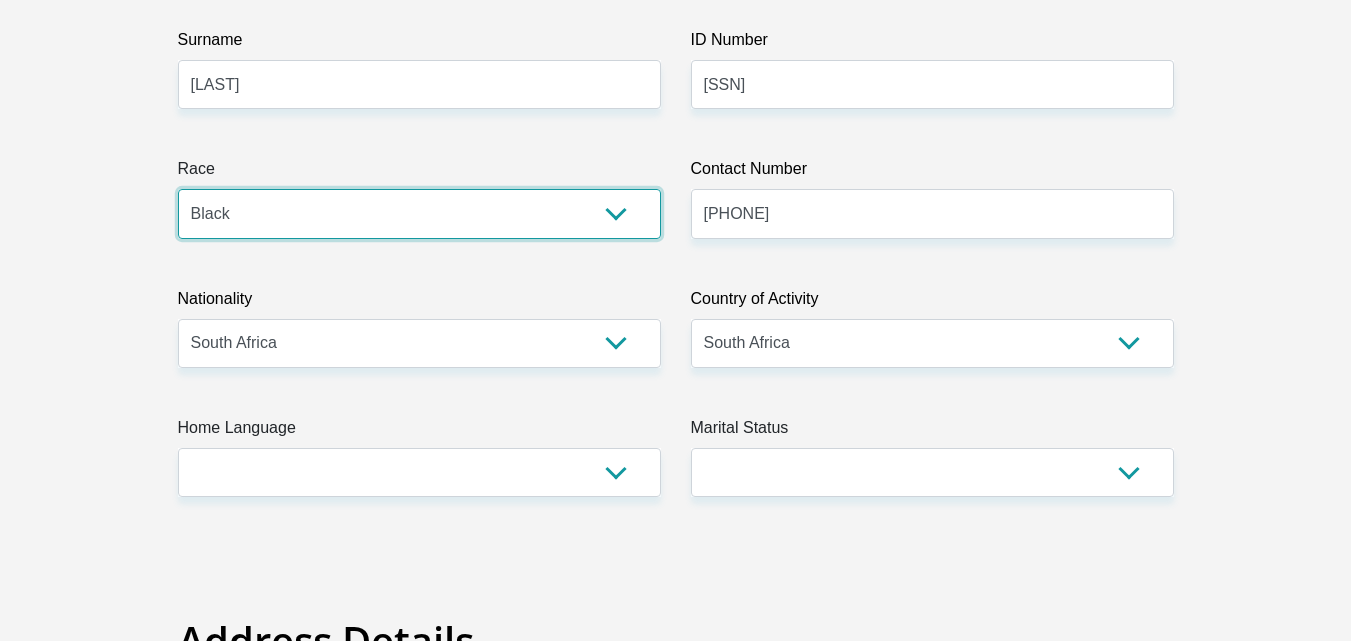 click on "Black
Coloured
Indian
White
Other" at bounding box center [419, 213] 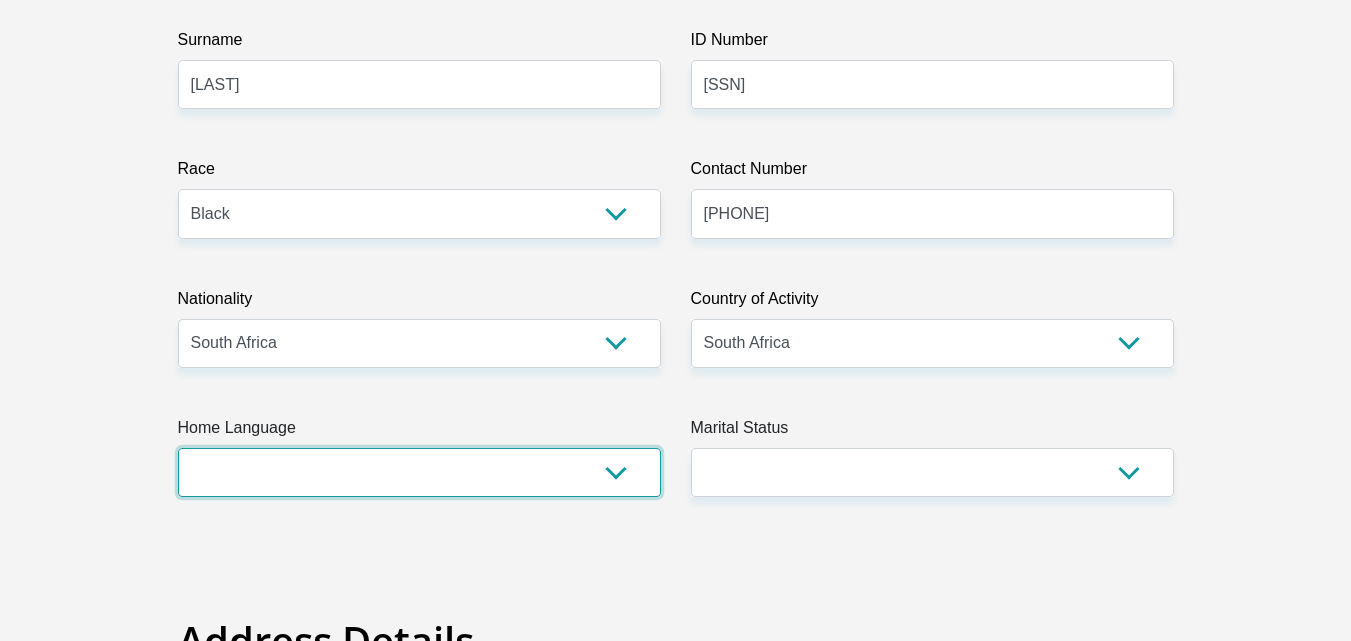 click on "Afrikaans
English
Sepedi
South Ndebele
Southern Sotho
Swati
Tsonga
Tswana
Venda
Xhosa
Zulu
Other" at bounding box center [419, 472] 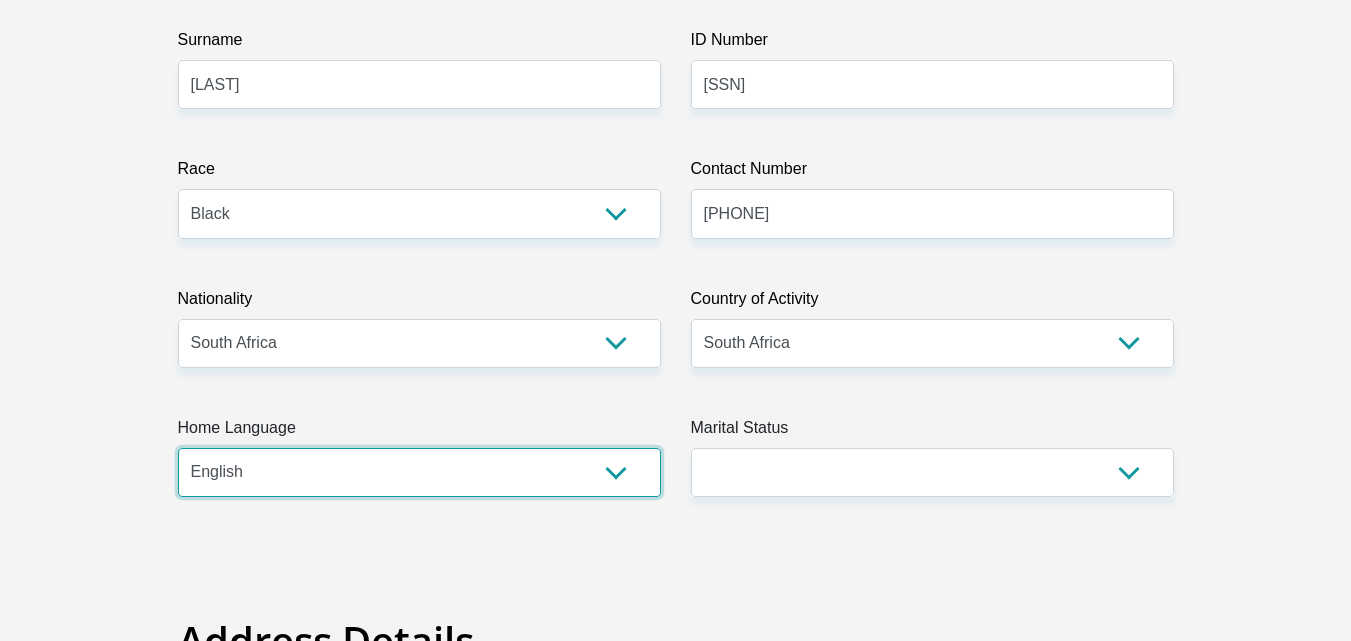 click on "Afrikaans
English
Sepedi
South Ndebele
Southern Sotho
Swati
Tsonga
Tswana
Venda
Xhosa
Zulu
Other" at bounding box center [419, 472] 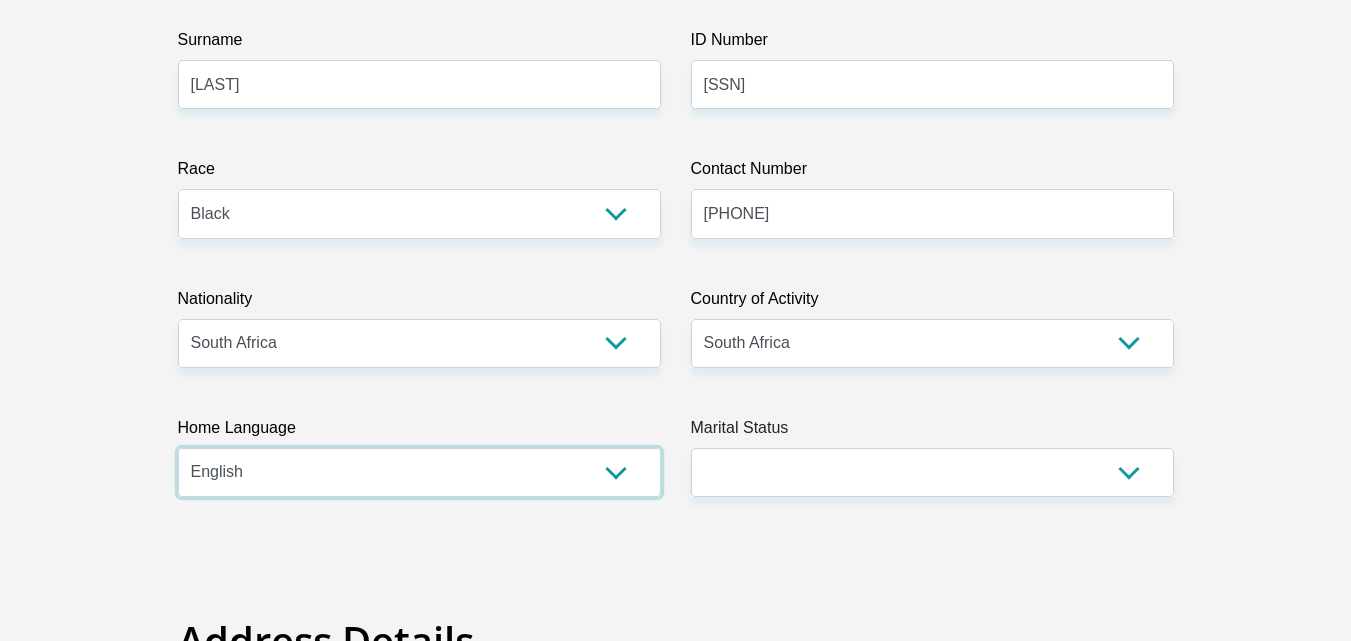 click on "Afrikaans
English
Sepedi
South Ndebele
Southern Sotho
Swati
Tsonga
Tswana
Venda
Xhosa
Zulu
Other" at bounding box center (419, 472) 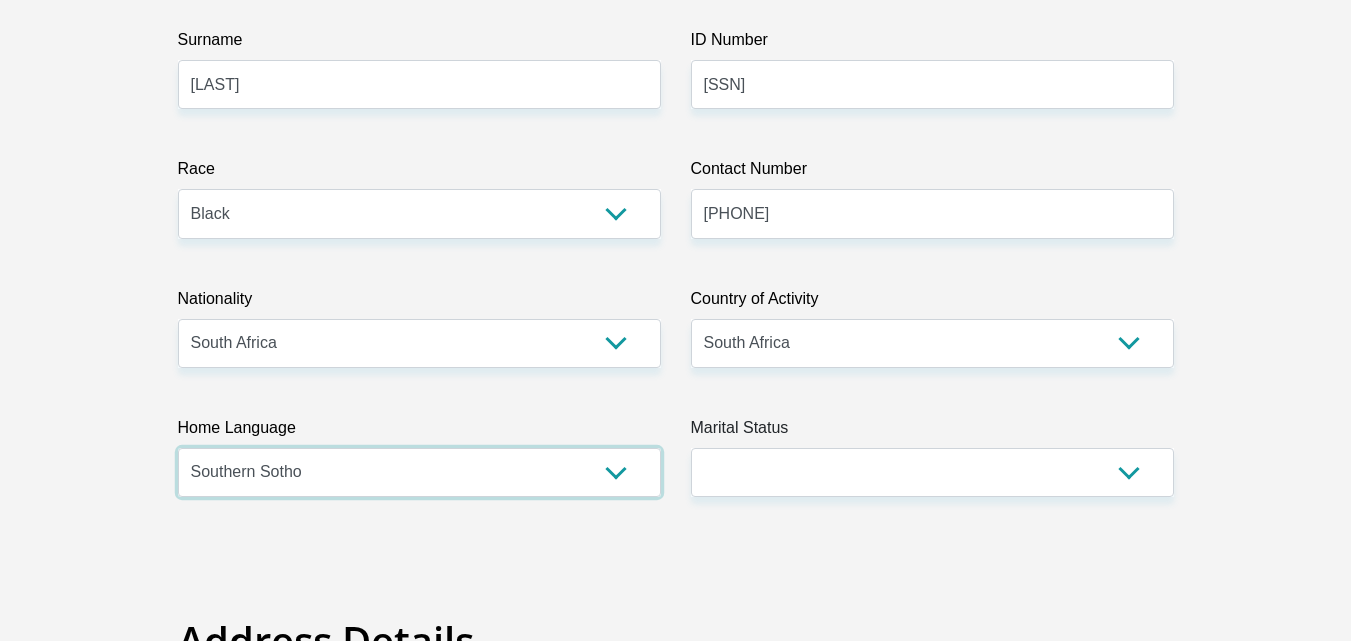 click on "Afrikaans
English
Sepedi
South Ndebele
Southern Sotho
Swati
Tsonga
Tswana
Venda
Xhosa
Zulu
Other" at bounding box center [419, 472] 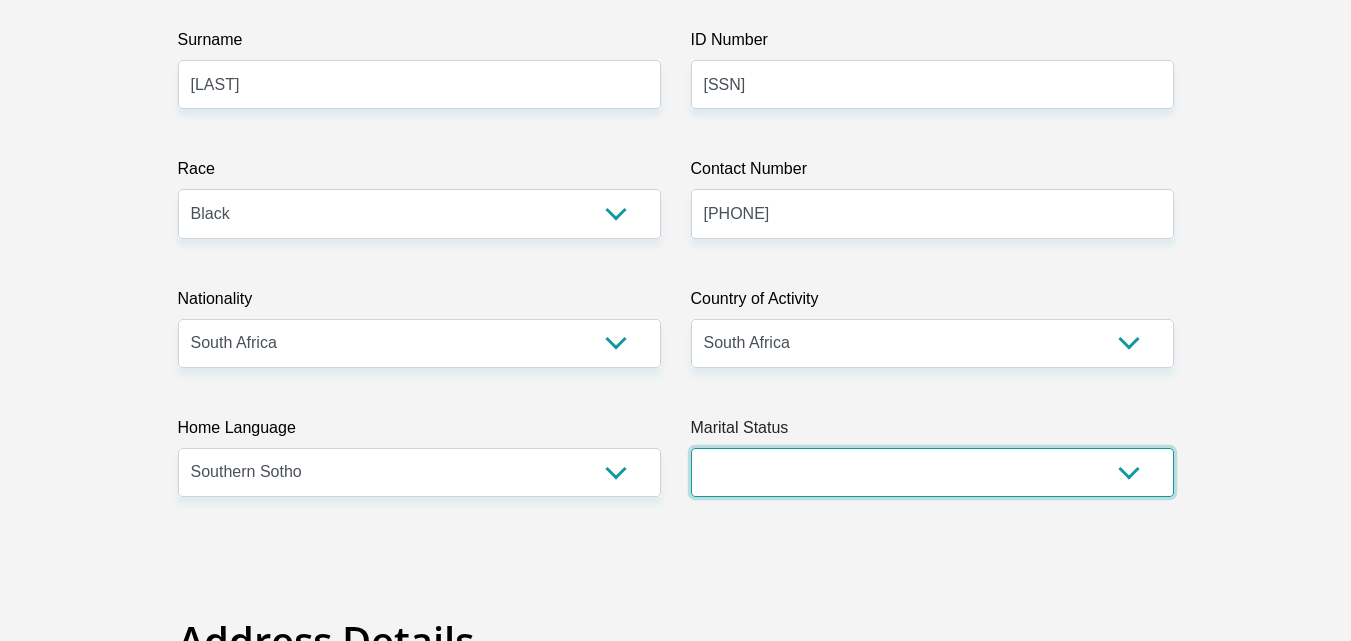 click on "Married ANC
Single
Divorced
Widowed
Married COP or Customary Law" at bounding box center [932, 472] 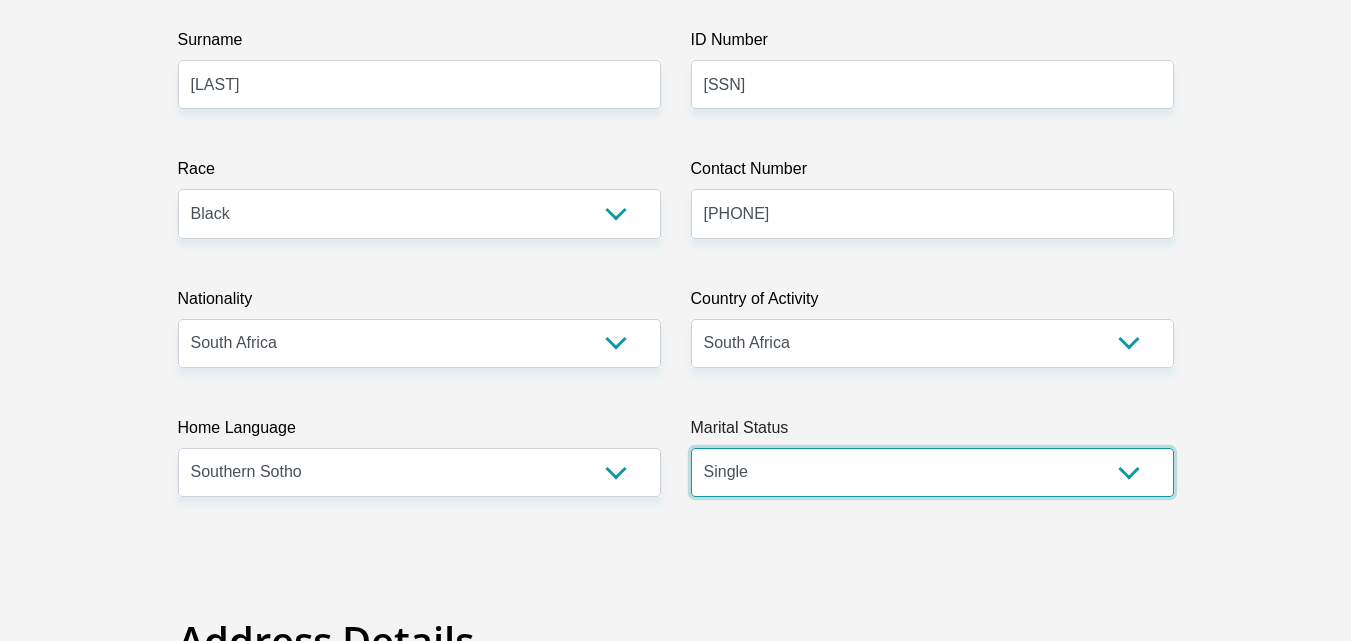 click on "Married ANC
Single
Divorced
Widowed
Married COP or Customary Law" at bounding box center (932, 472) 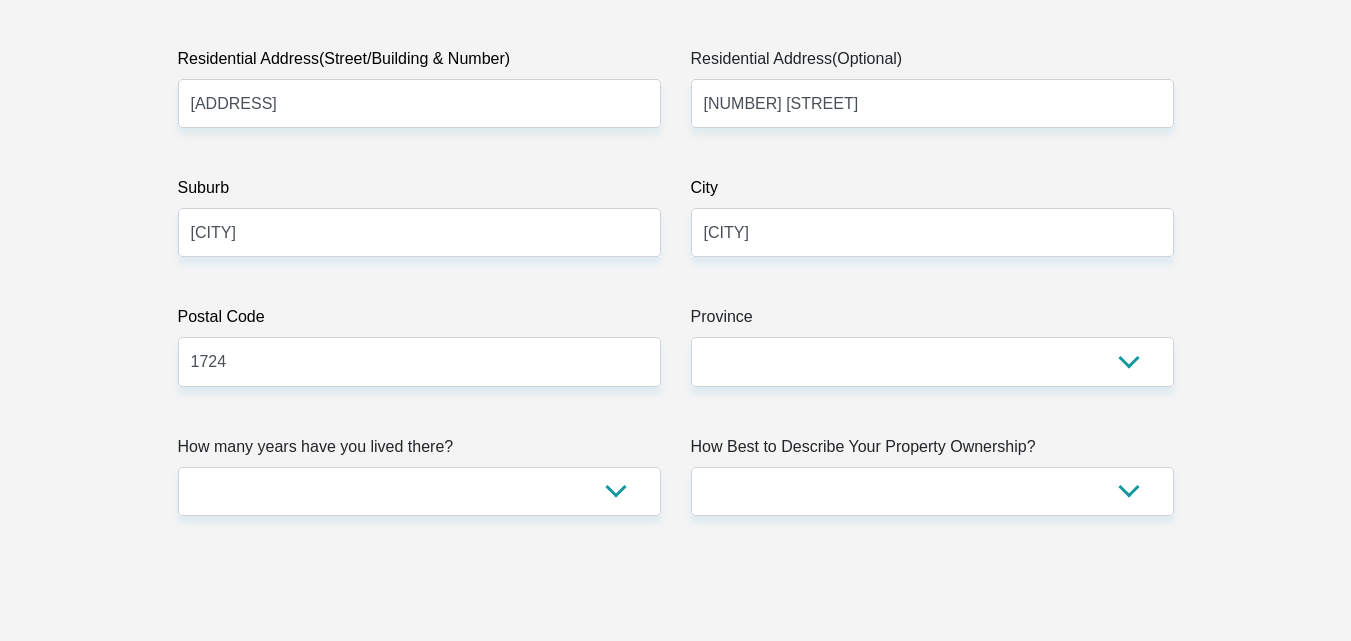 scroll, scrollTop: 1210, scrollLeft: 0, axis: vertical 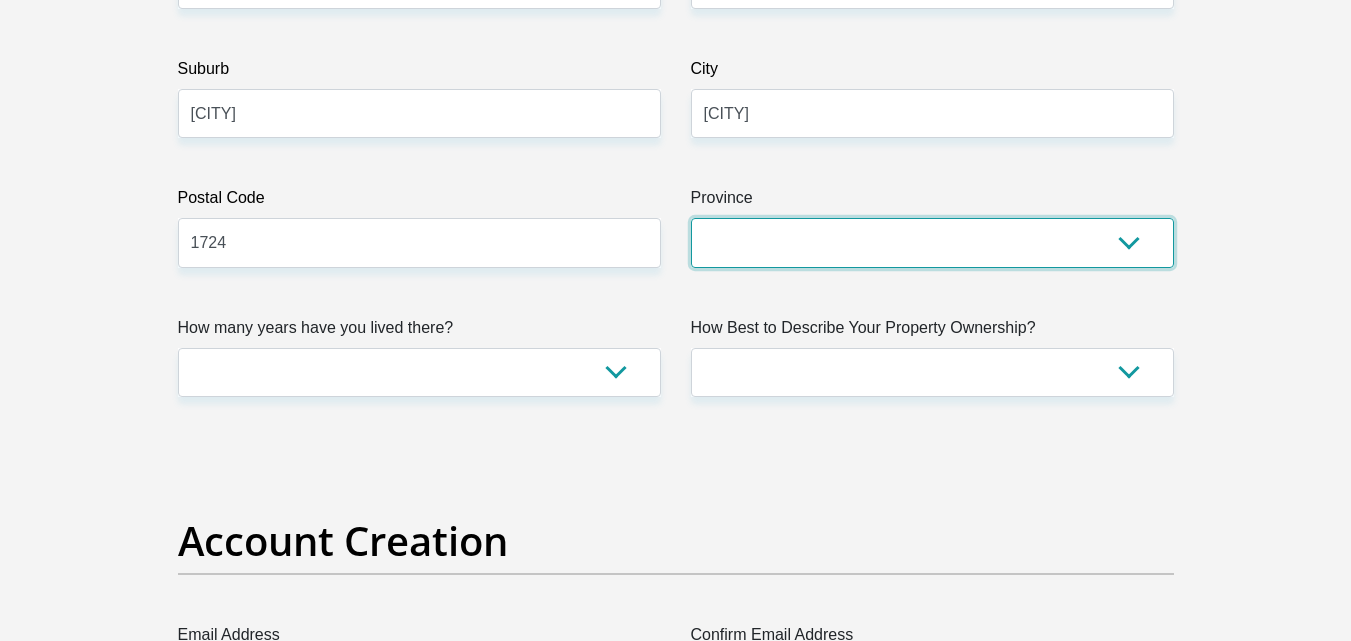 click on "Eastern Cape
Free State
Gauteng
KwaZulu-Natal
Limpopo
Mpumalanga
Northern Cape
North West
Western Cape" at bounding box center (932, 242) 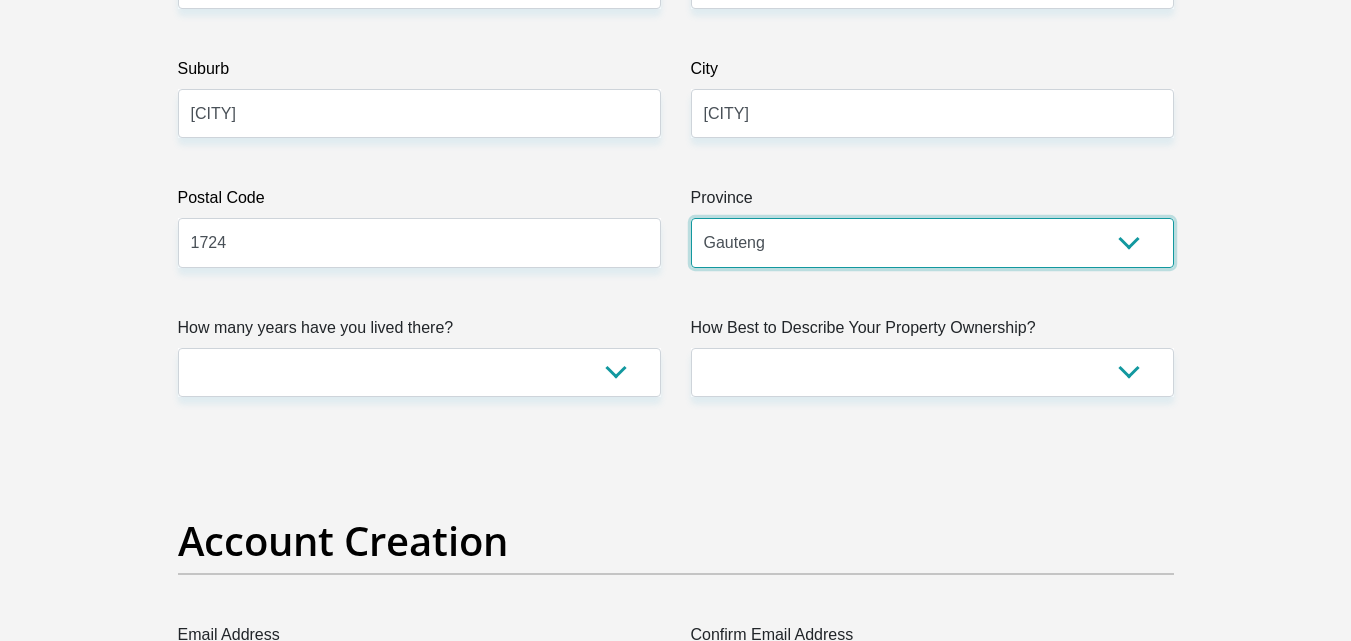 click on "Eastern Cape
Free State
Gauteng
KwaZulu-Natal
Limpopo
Mpumalanga
Northern Cape
North West
Western Cape" at bounding box center [932, 242] 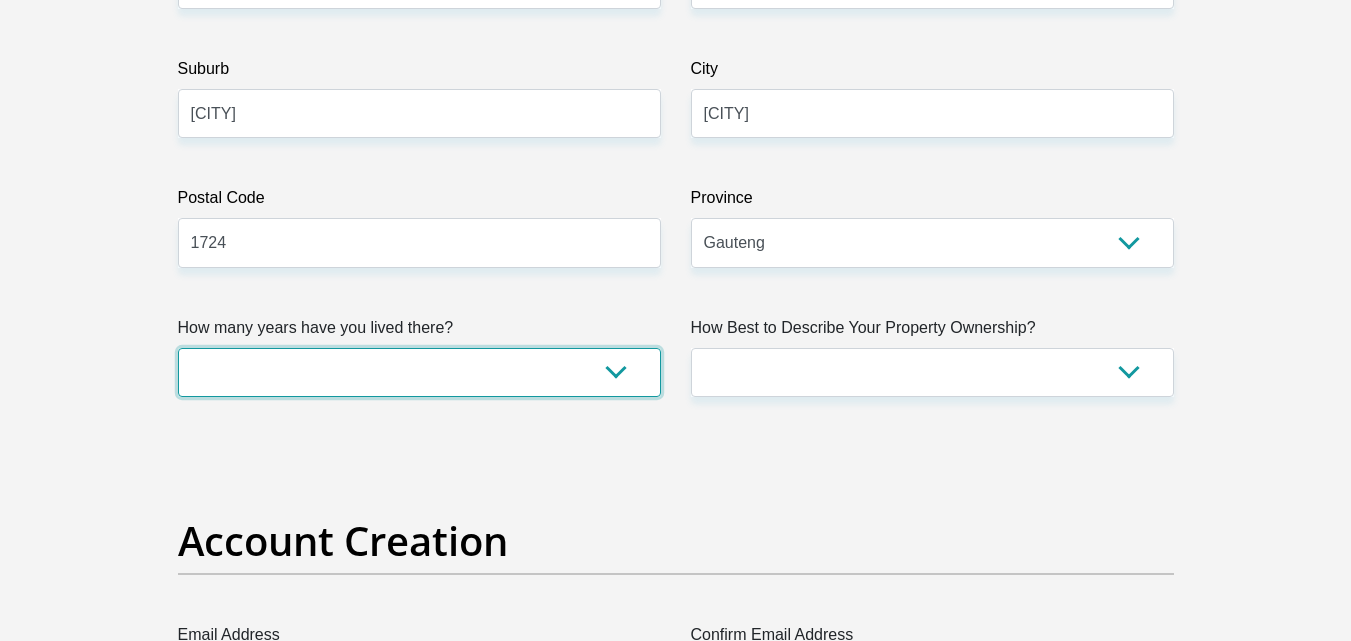 click on "less than 1 year
1-3 years
3-5 years
5+ years" at bounding box center [419, 372] 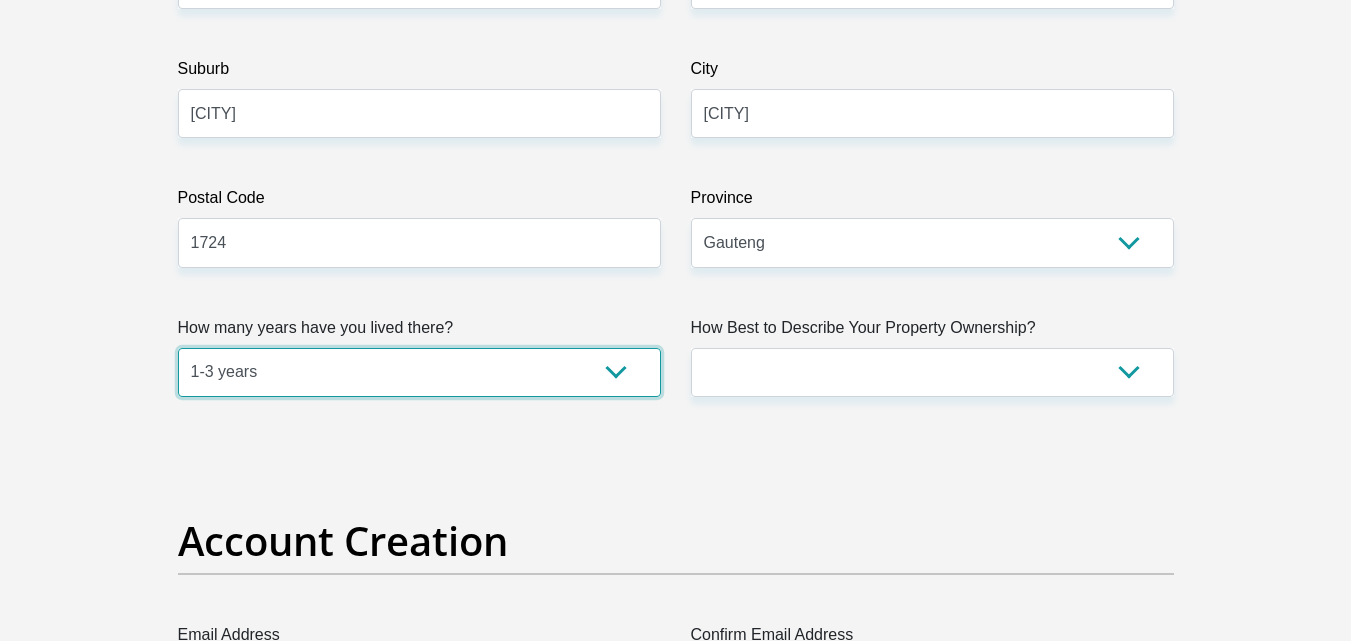 click on "less than 1 year
1-3 years
3-5 years
5+ years" at bounding box center [419, 372] 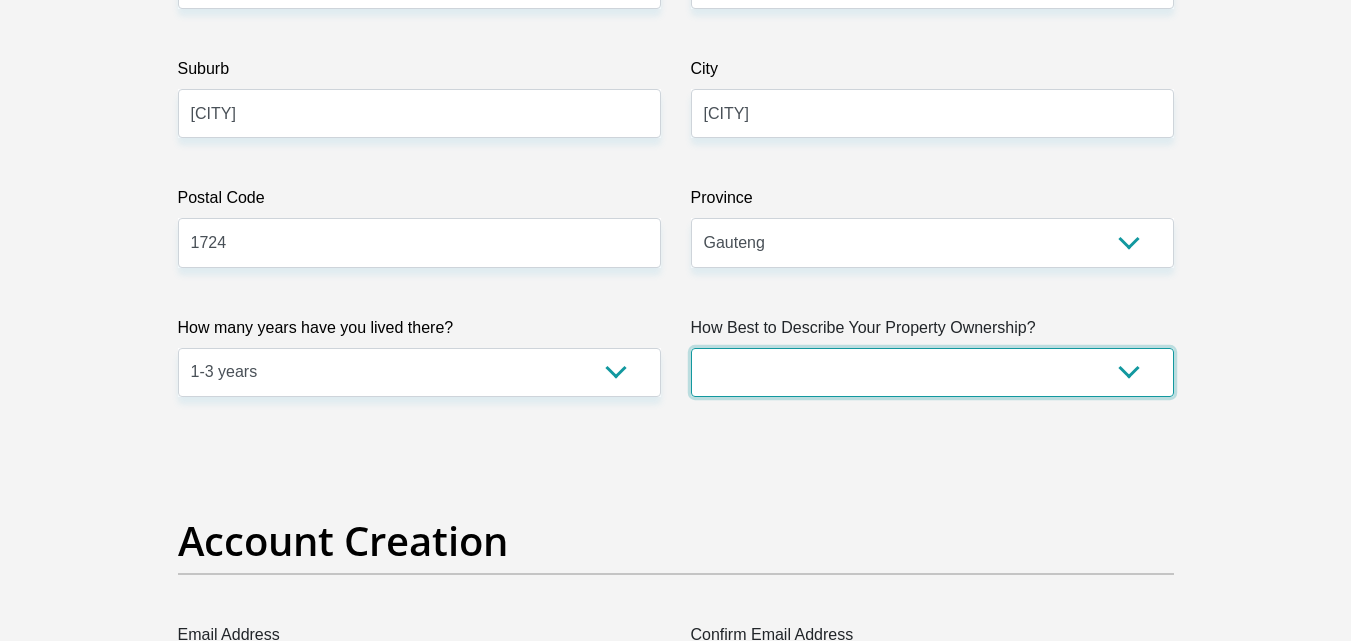 click on "Owned
Rented
Family Owned
Company Dwelling" at bounding box center (932, 372) 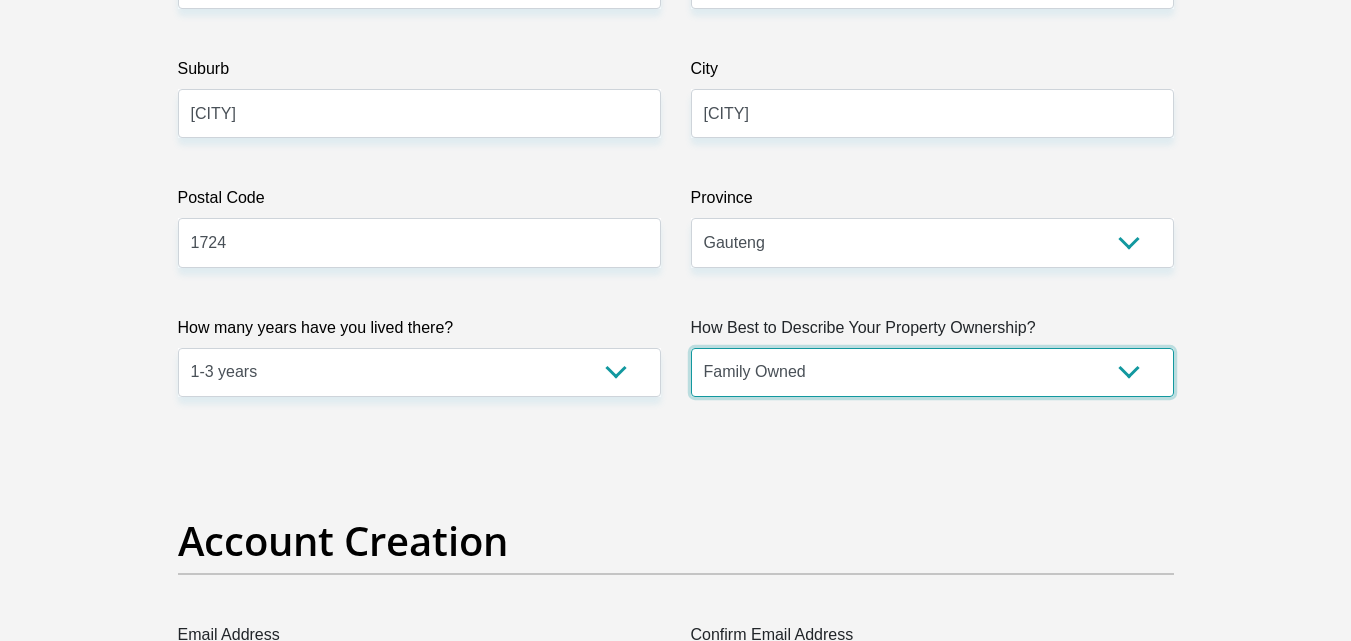 click on "Owned
Rented
Family Owned
Company Dwelling" at bounding box center (932, 372) 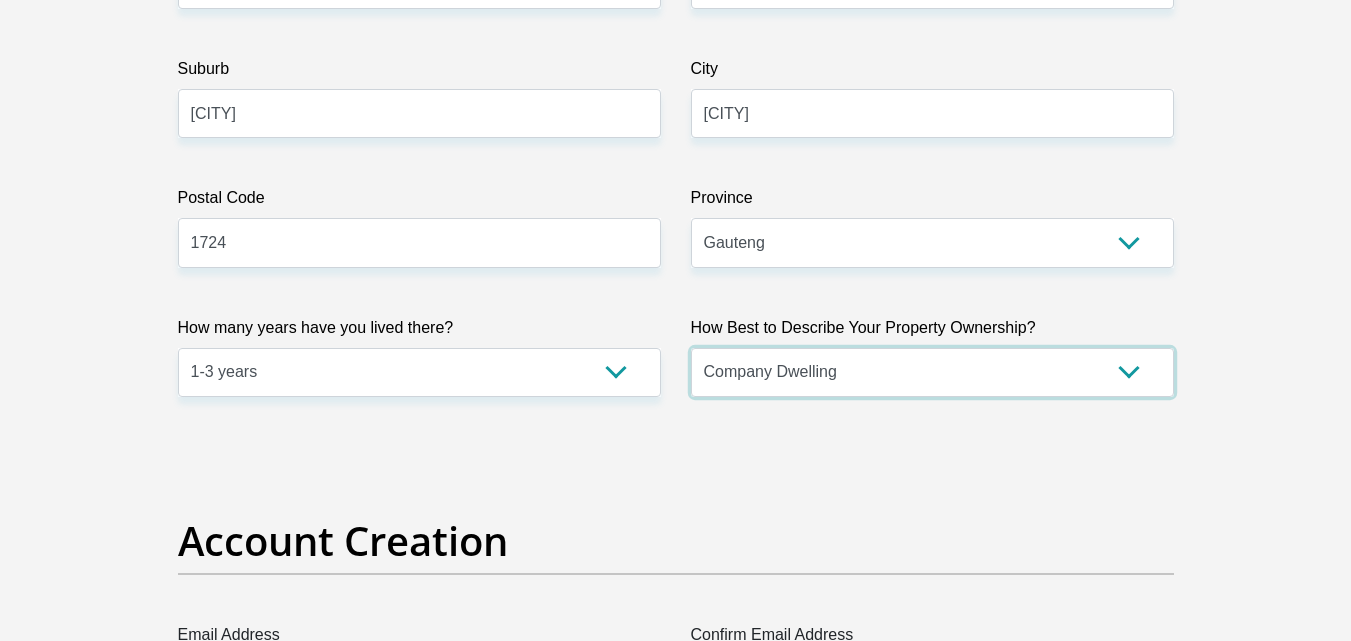 select on "parents" 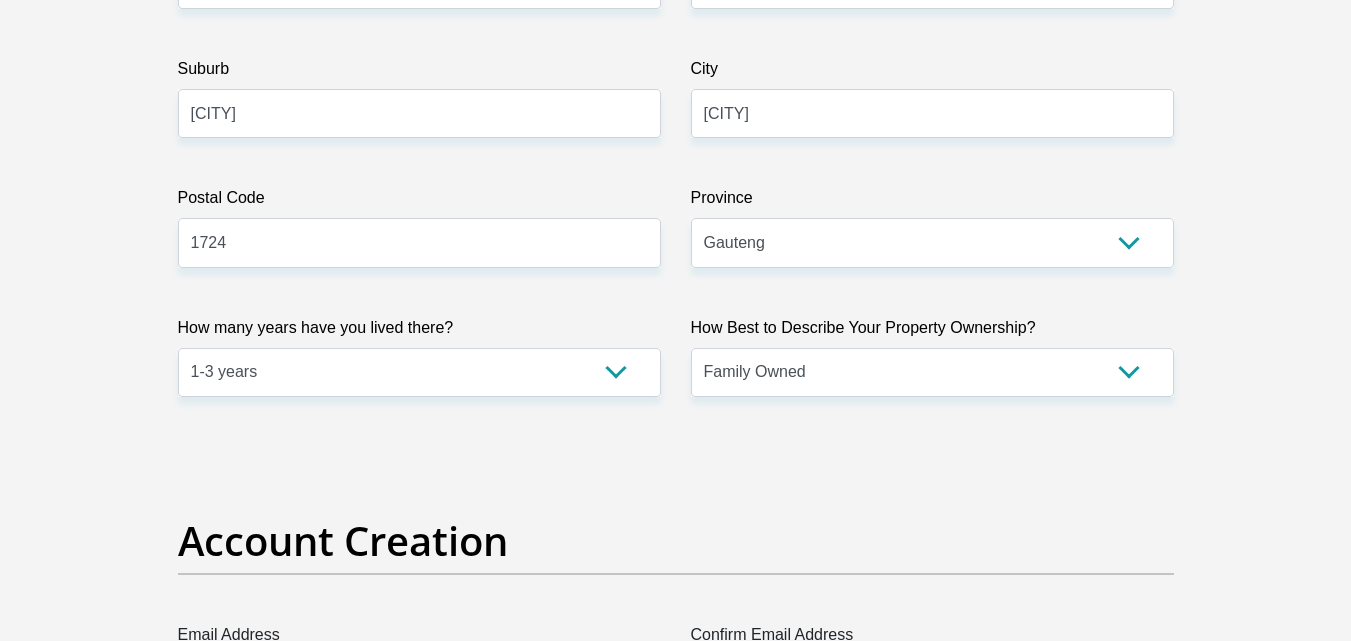 click on "Title
Mr
Ms
Mrs
Dr
Other
First Name
[FIRST]
Surname
[LAST]
ID Number
[SSN]
Please input valid ID number
Race
Black
Coloured
Indian
White
Other
Contact Number
[PHONE]
Please input valid contact number
Nationality
[COUNTRY]
Afghanistan
Aland Islands  Albania  Algeria" at bounding box center [676, 2357] 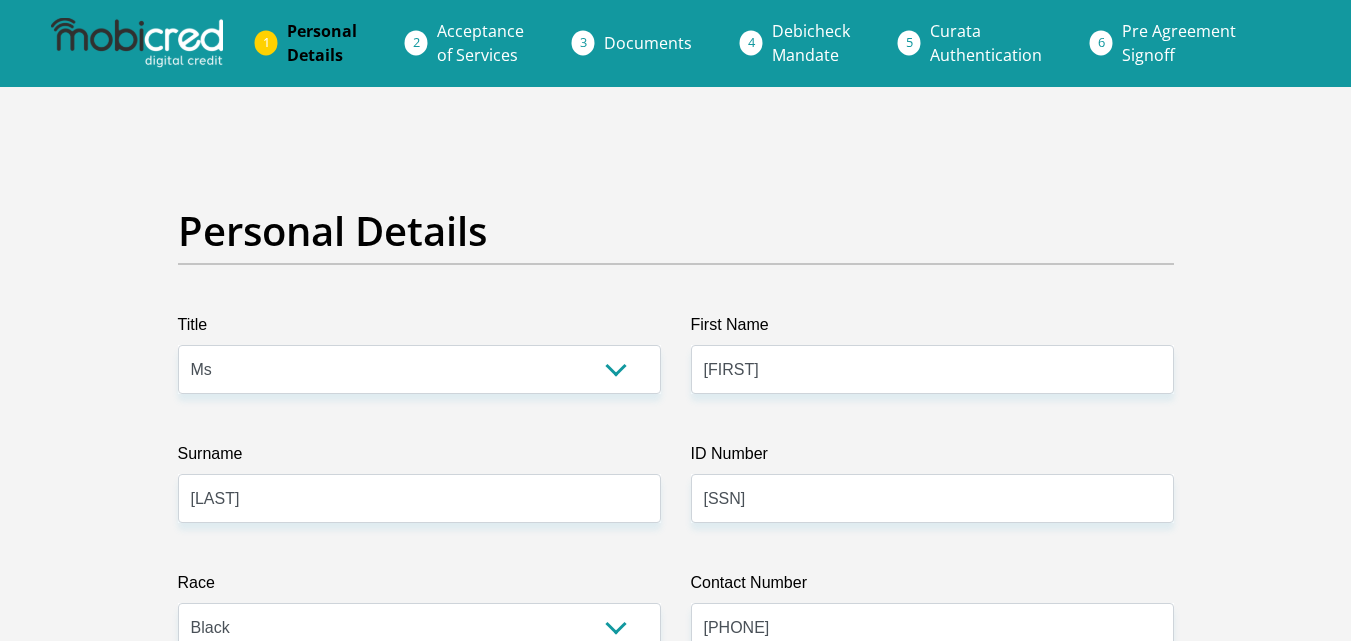 scroll, scrollTop: 0, scrollLeft: 0, axis: both 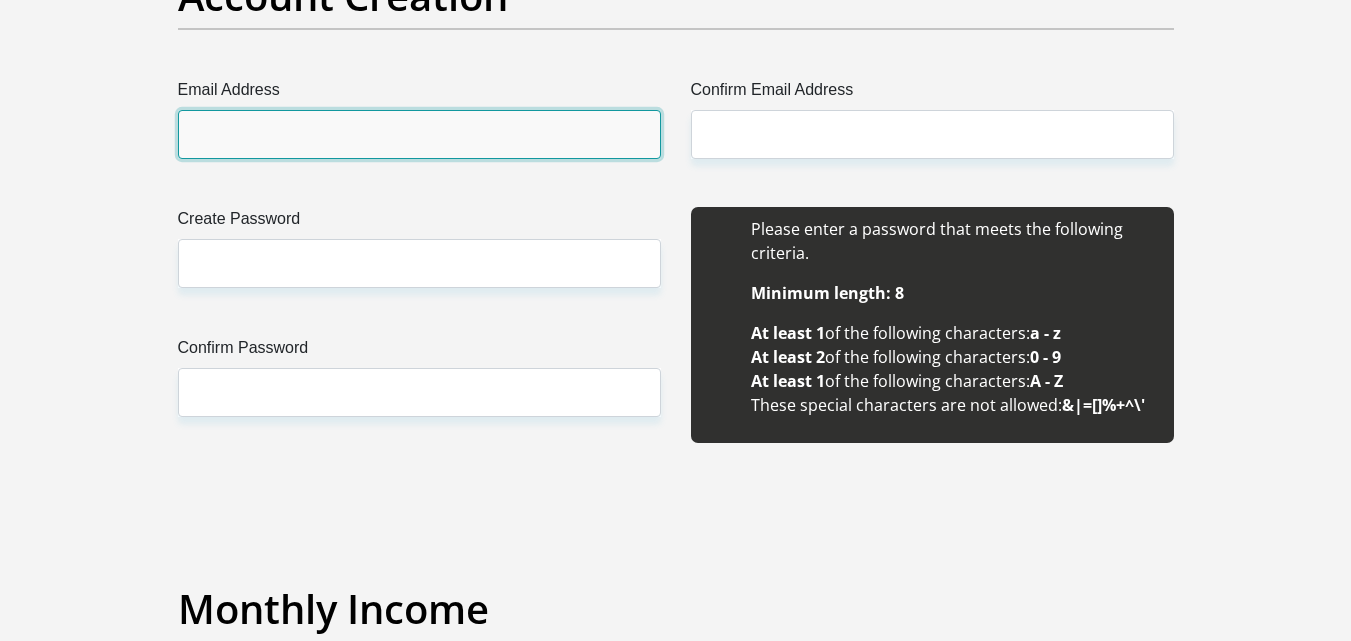 click on "Email Address" at bounding box center (419, 134) 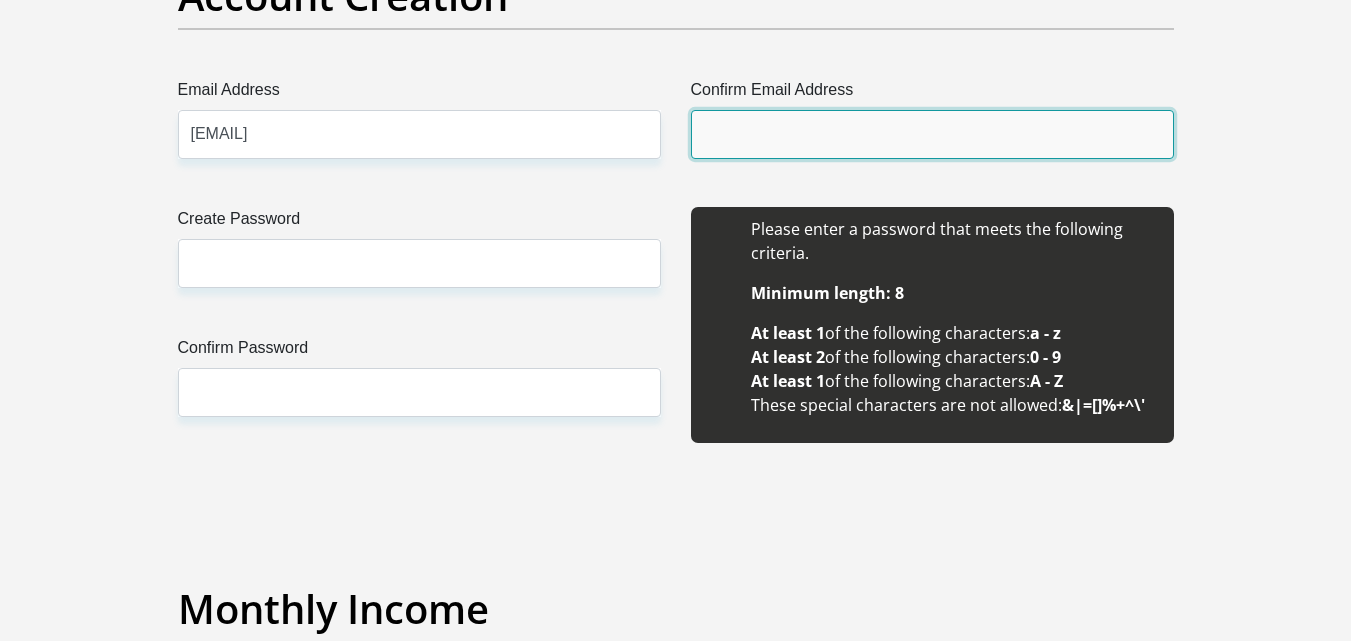 type on "[EMAIL]" 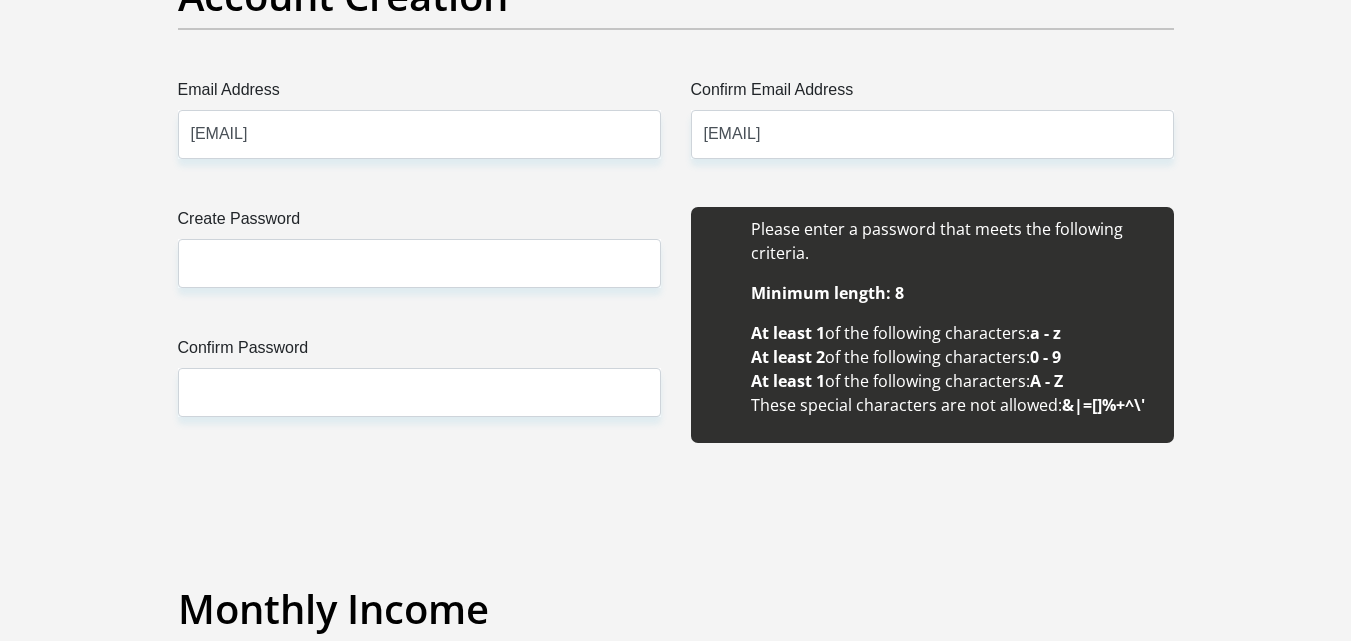 type 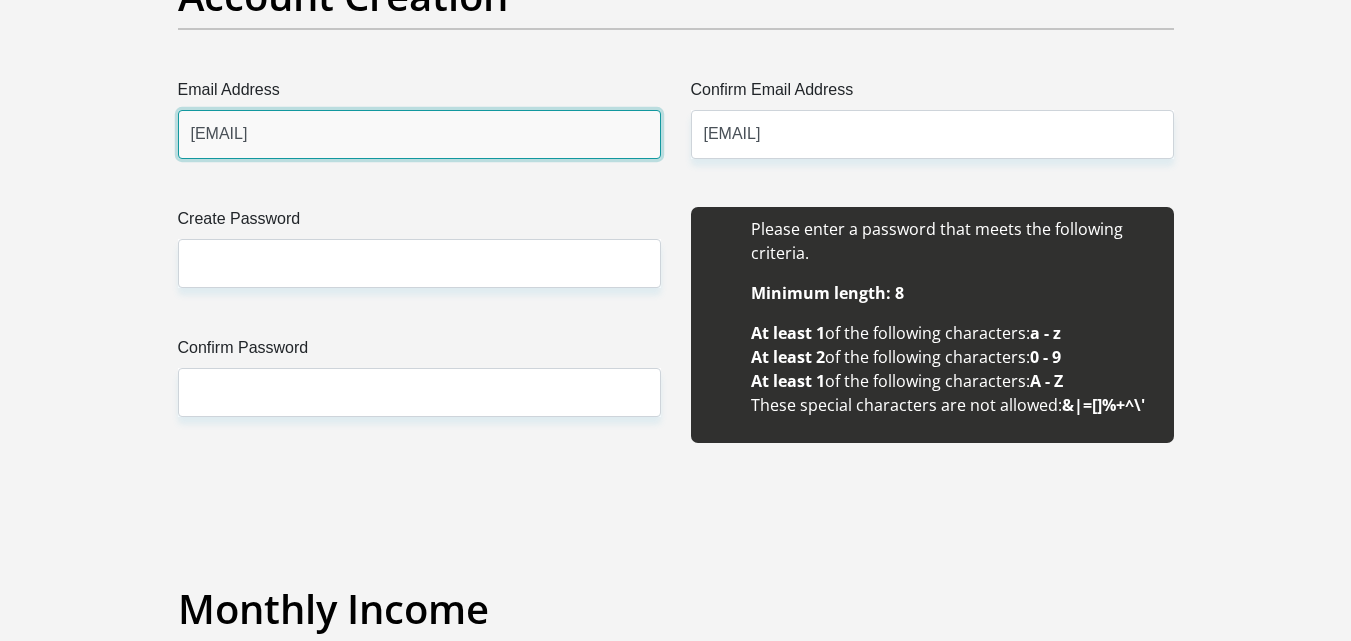 type 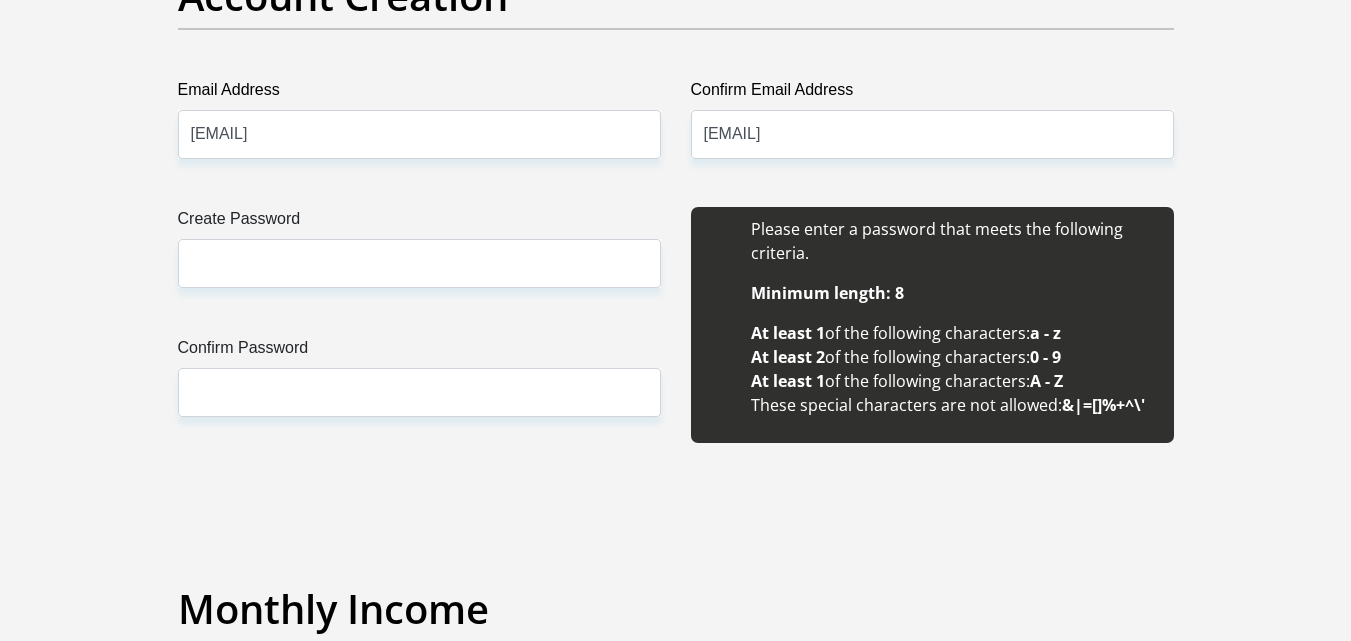 drag, startPoint x: 375, startPoint y: 223, endPoint x: 376, endPoint y: 241, distance: 18.027756 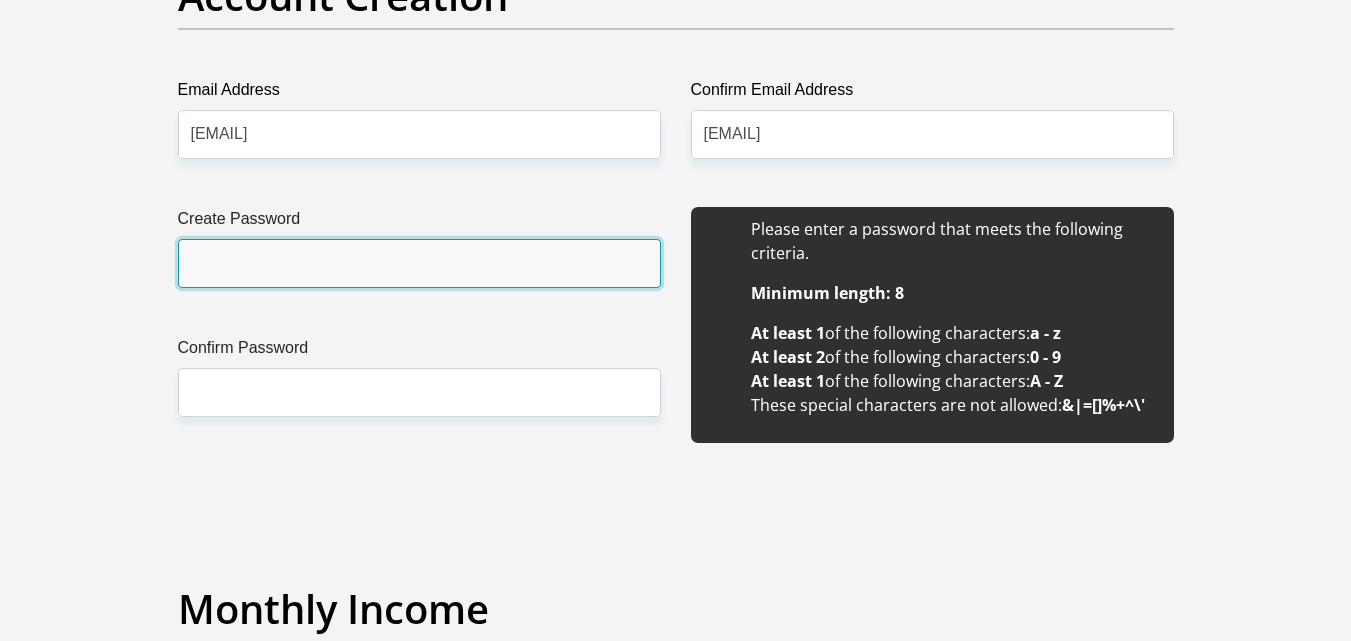 click on "Create Password" at bounding box center (419, 263) 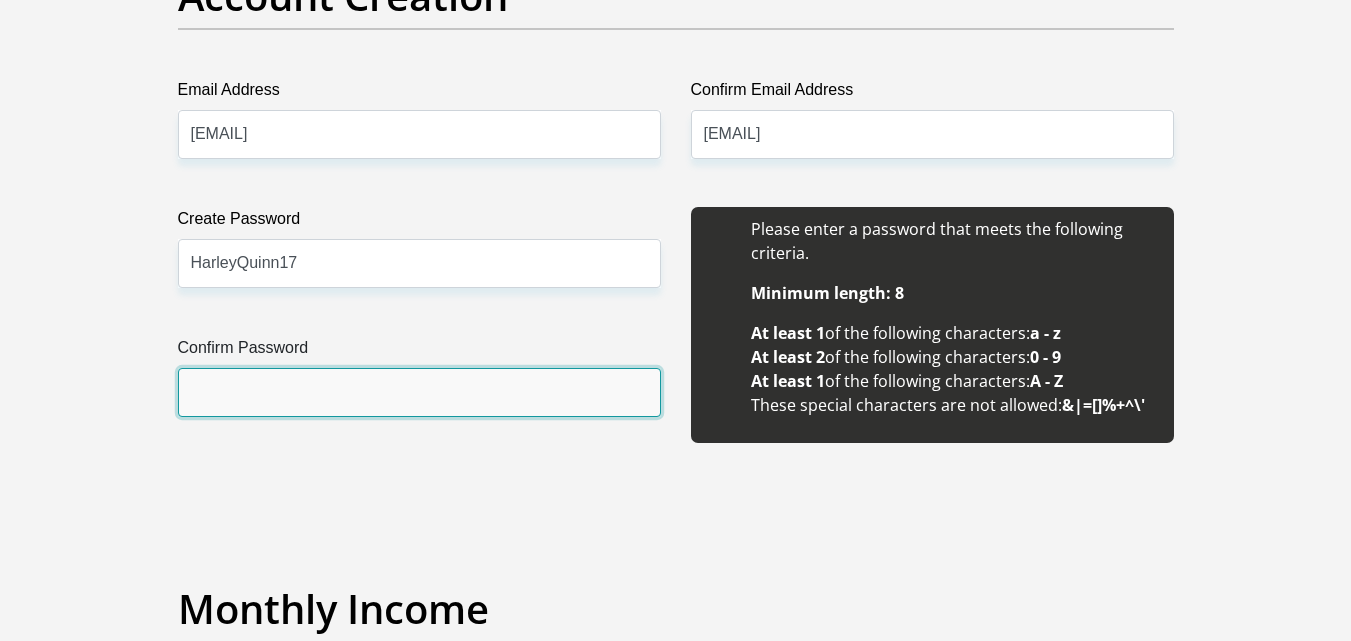 click on "Confirm Password" at bounding box center (419, 392) 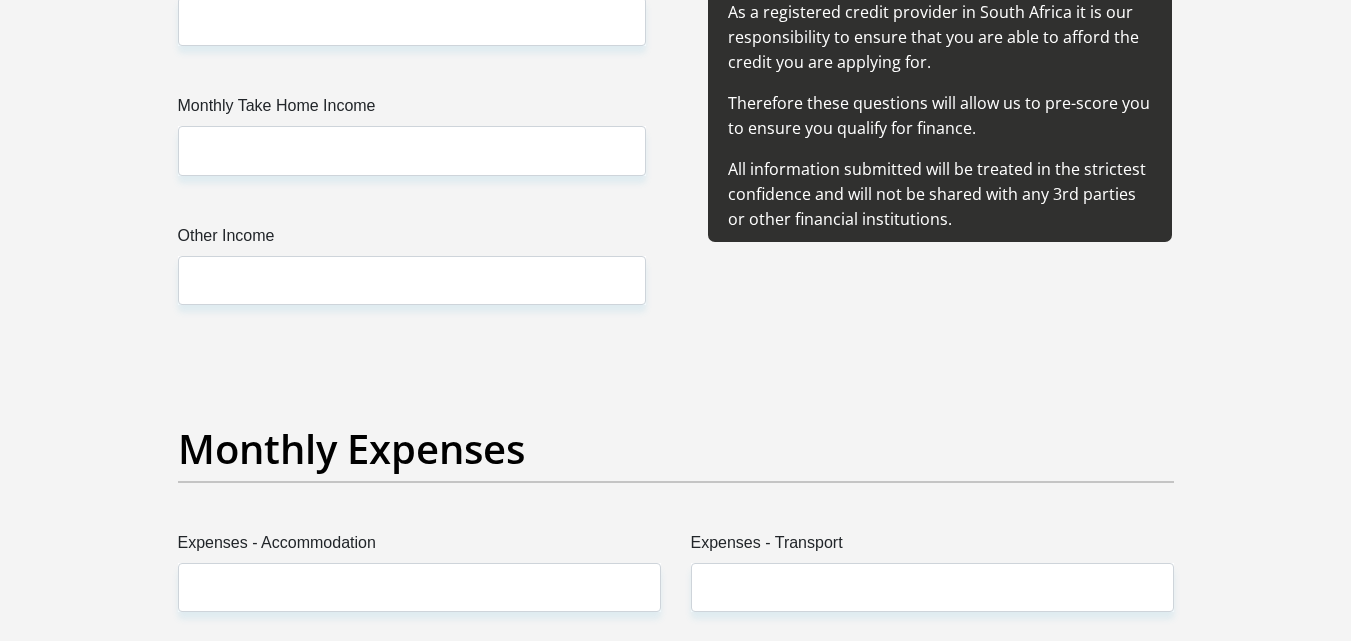 scroll, scrollTop: 2374, scrollLeft: 0, axis: vertical 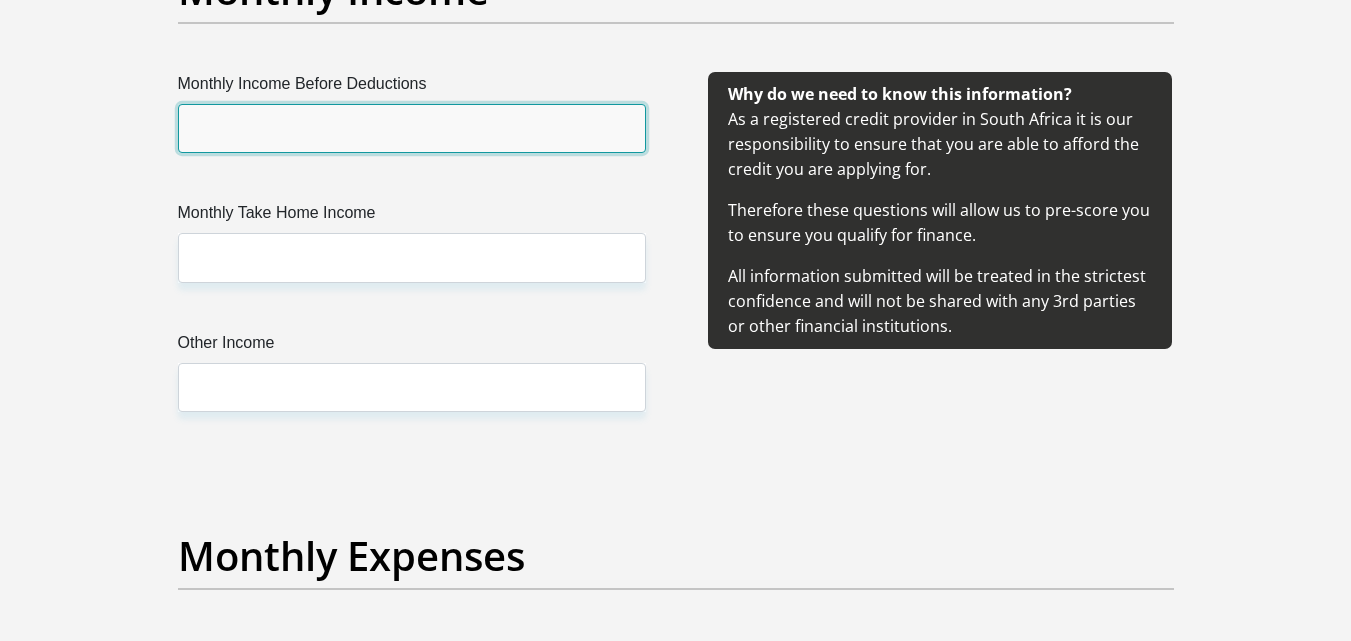 click on "Monthly Income Before Deductions" at bounding box center [412, 128] 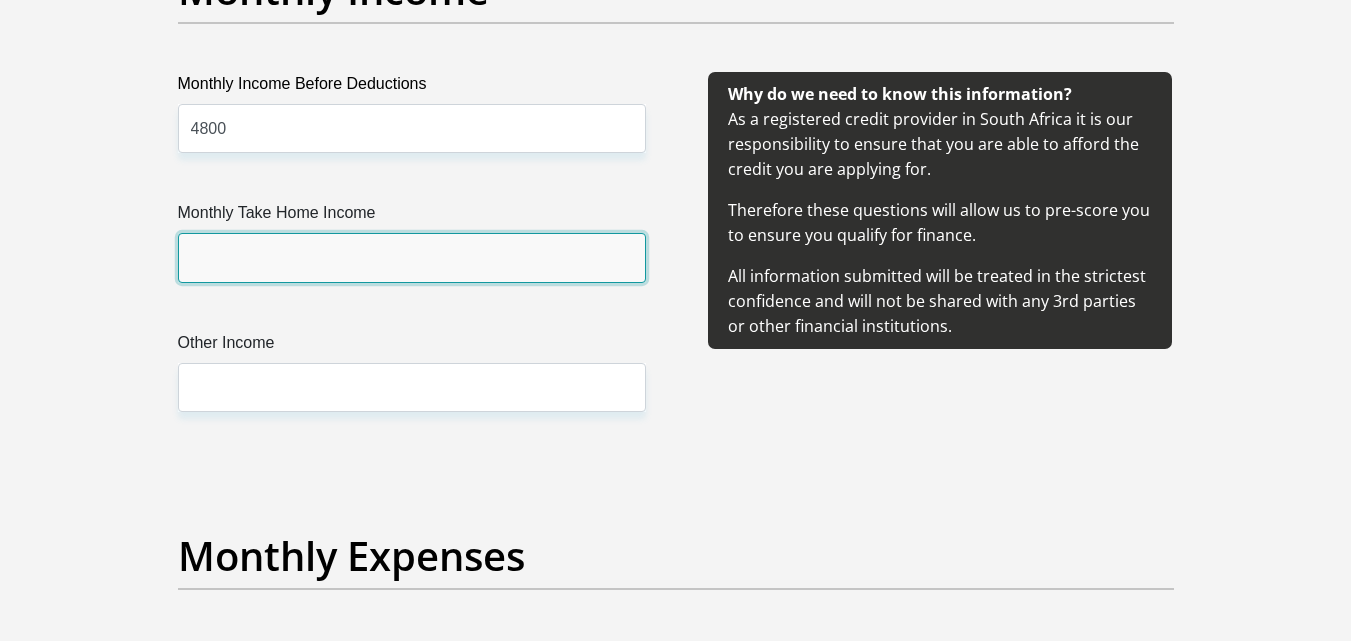 click on "Monthly Take Home Income" at bounding box center [412, 257] 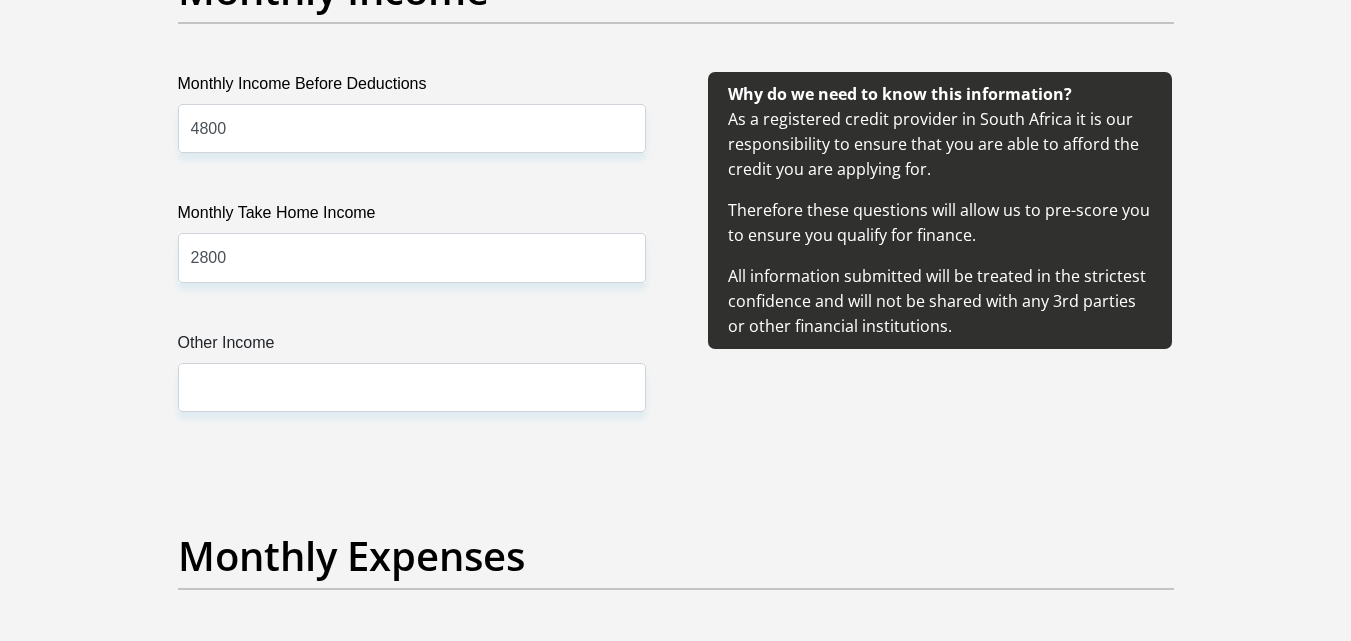 click on "Other Income" at bounding box center (412, 347) 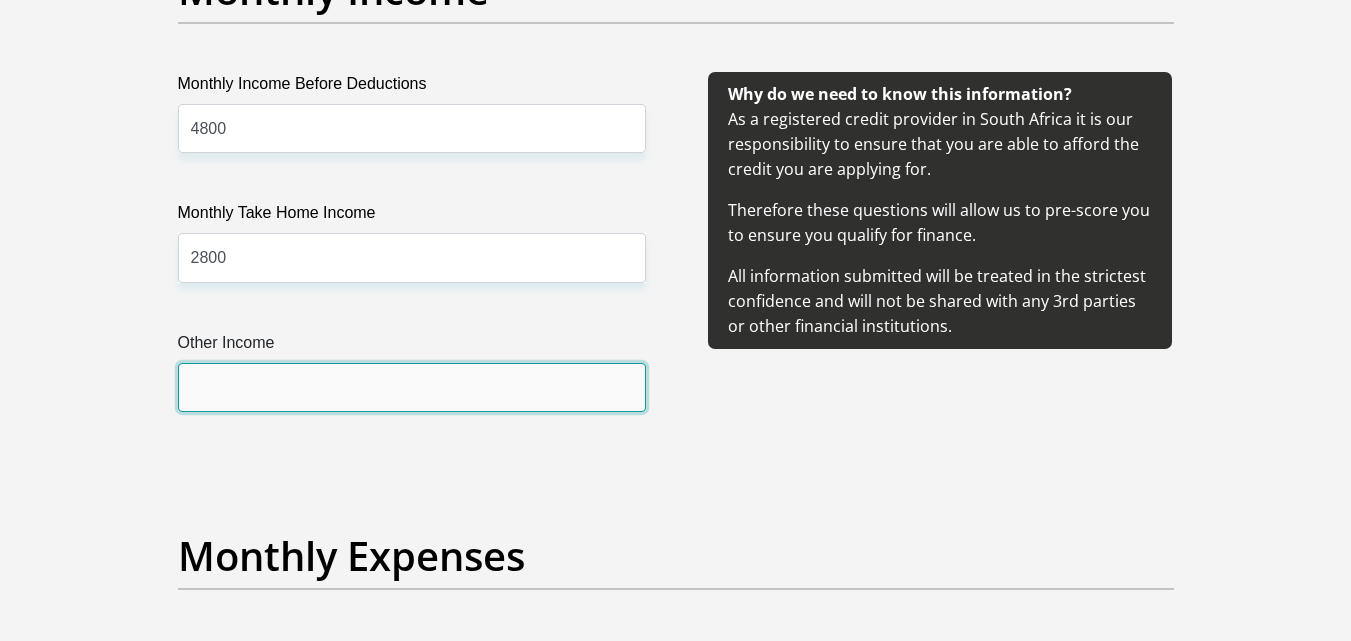 click on "Other Income" at bounding box center (412, 387) 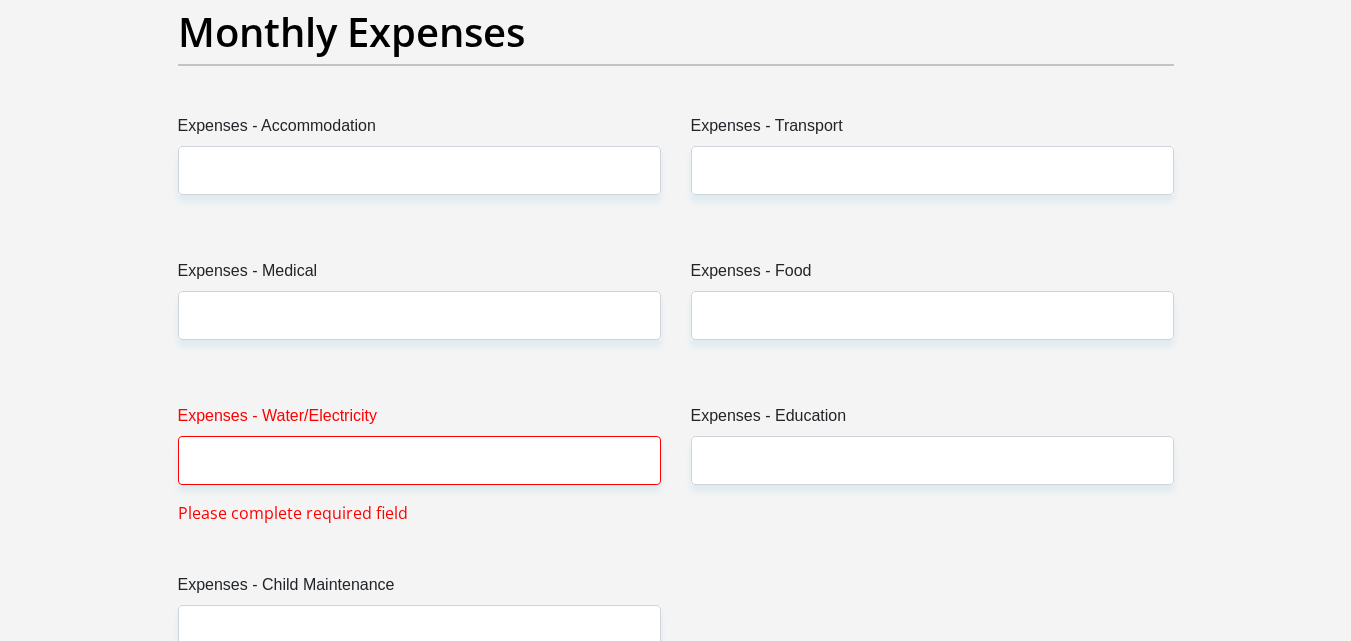 scroll, scrollTop: 3017, scrollLeft: 0, axis: vertical 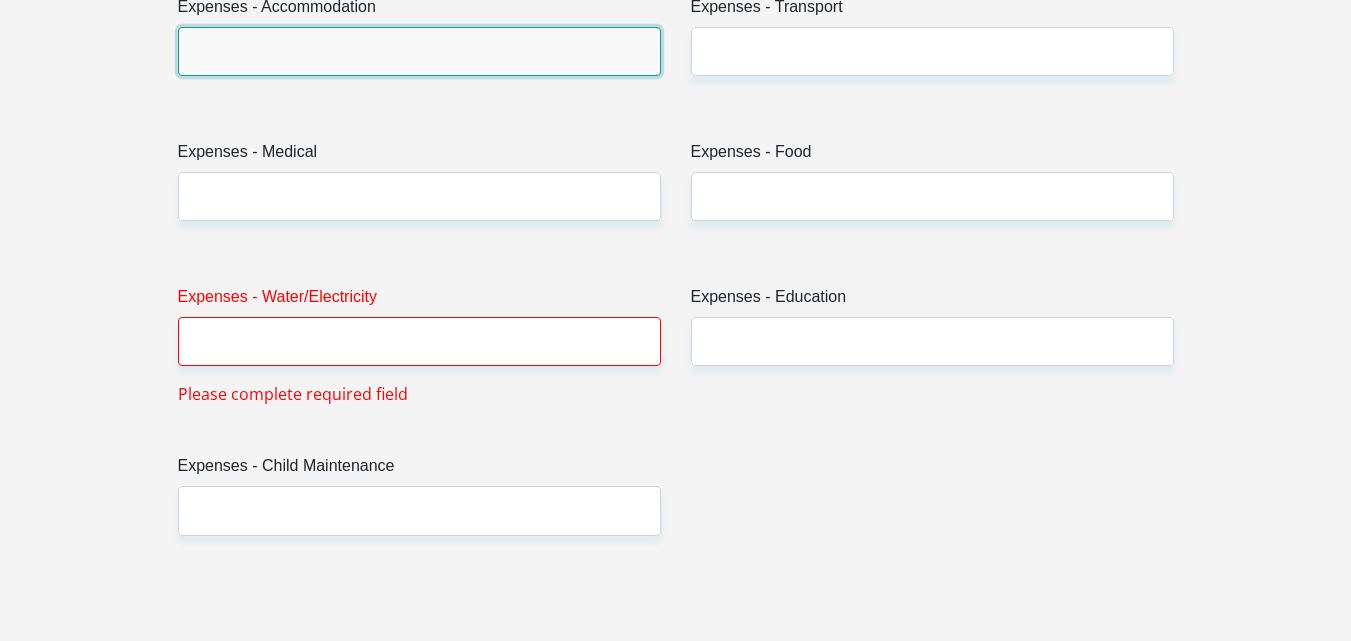 click on "Expenses - Accommodation" at bounding box center (419, 51) 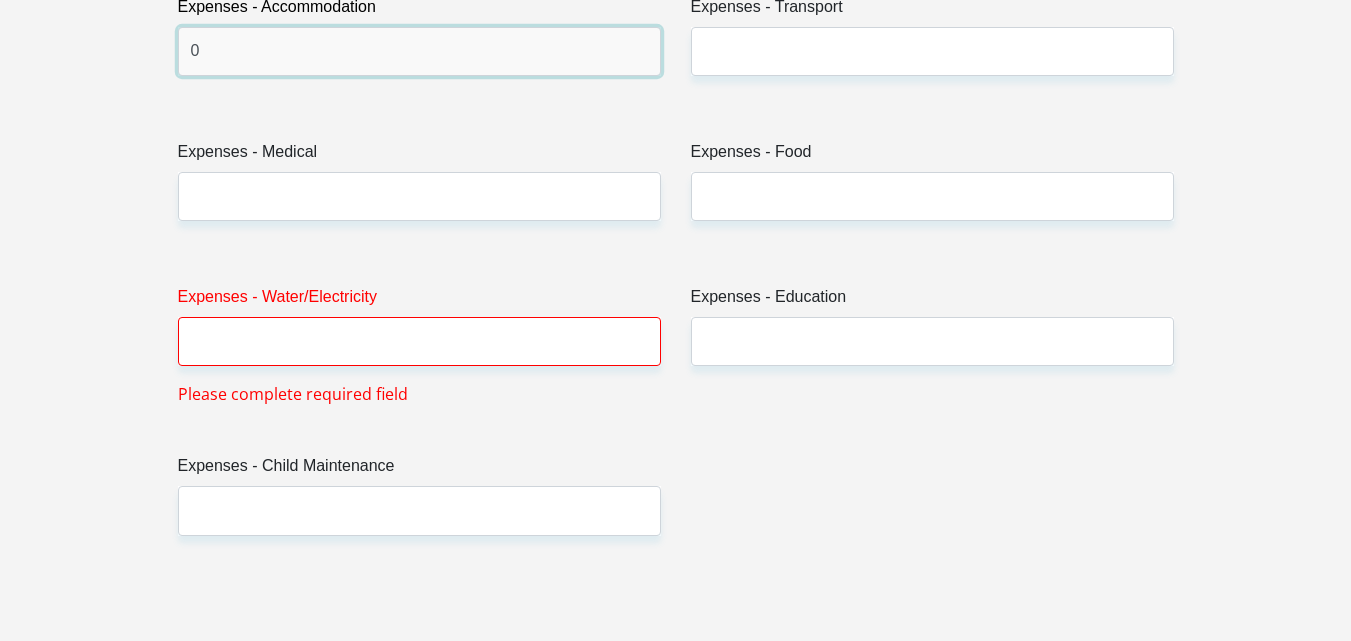 type on "0" 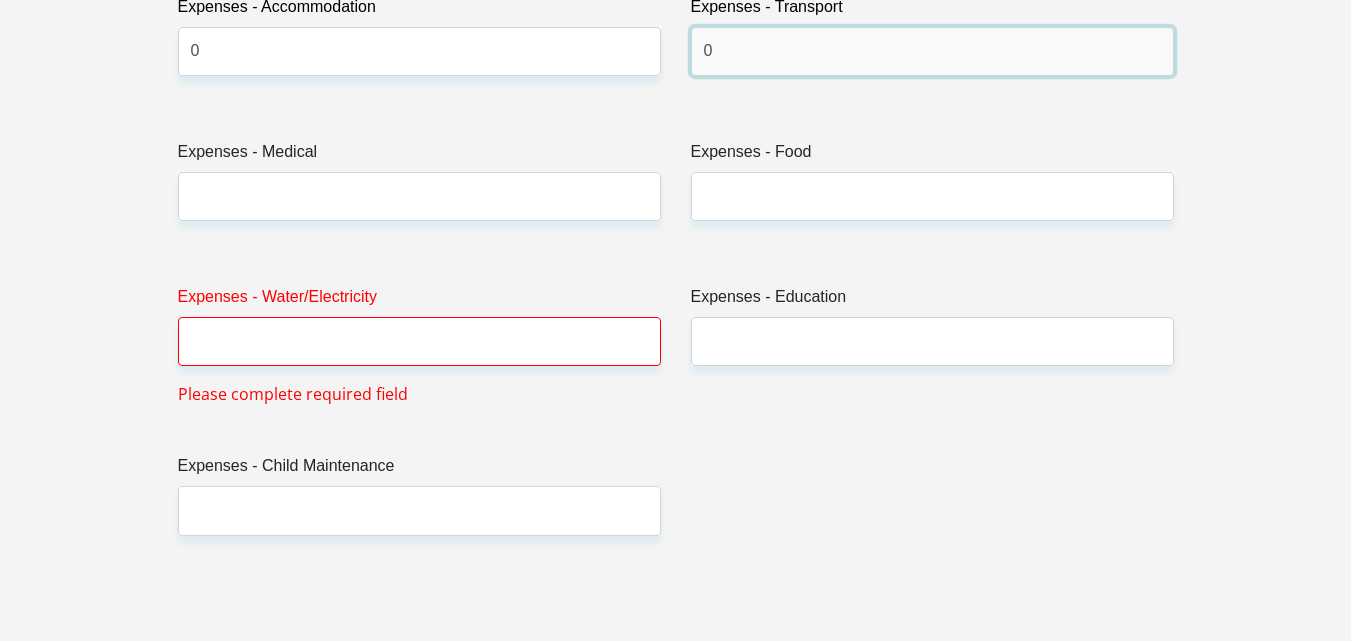 type on "0" 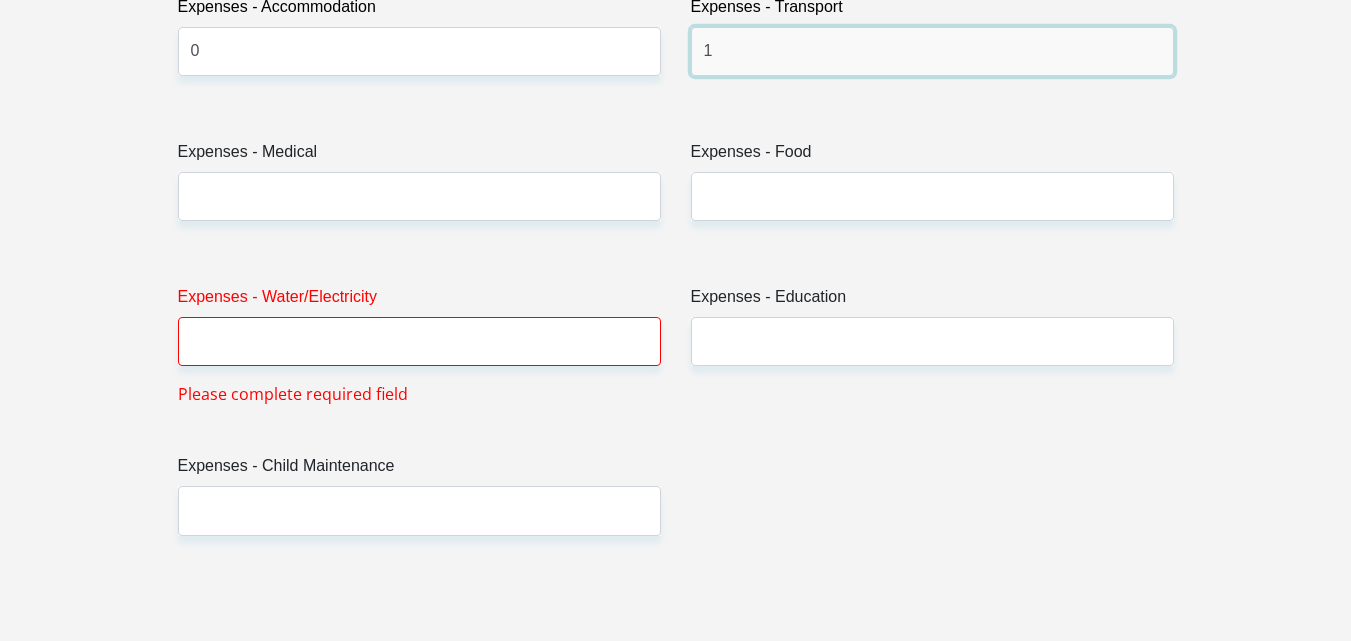 type on "1080" 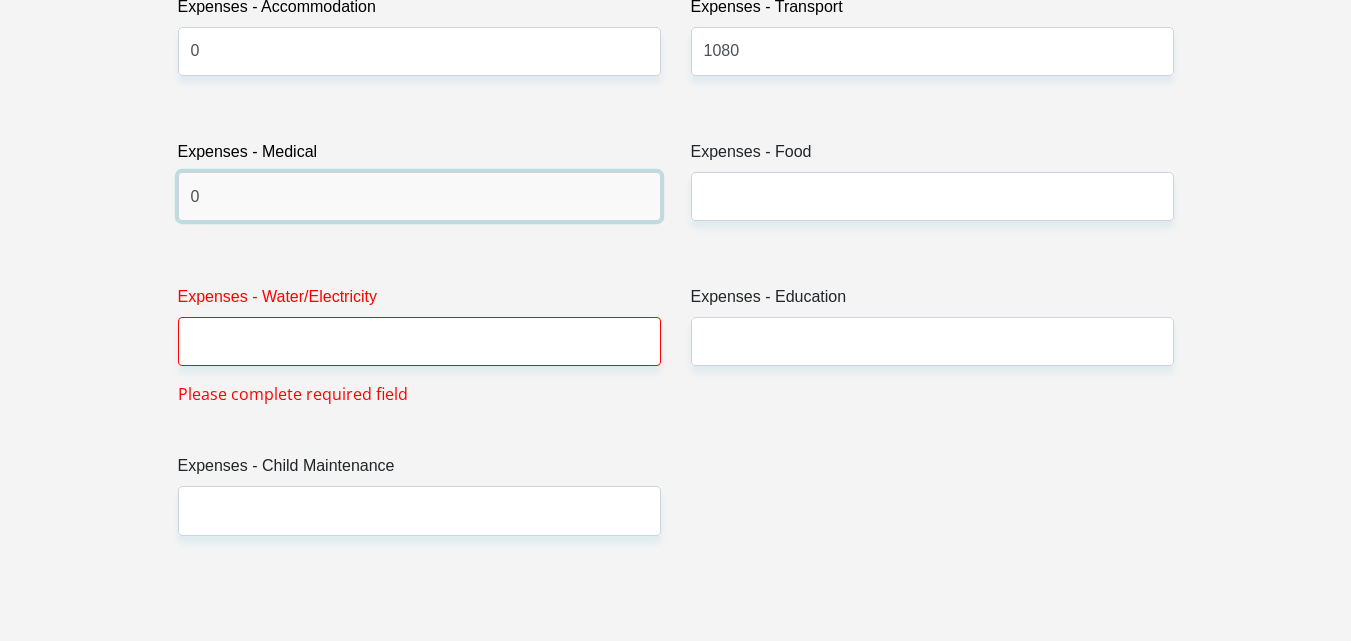 type on "0" 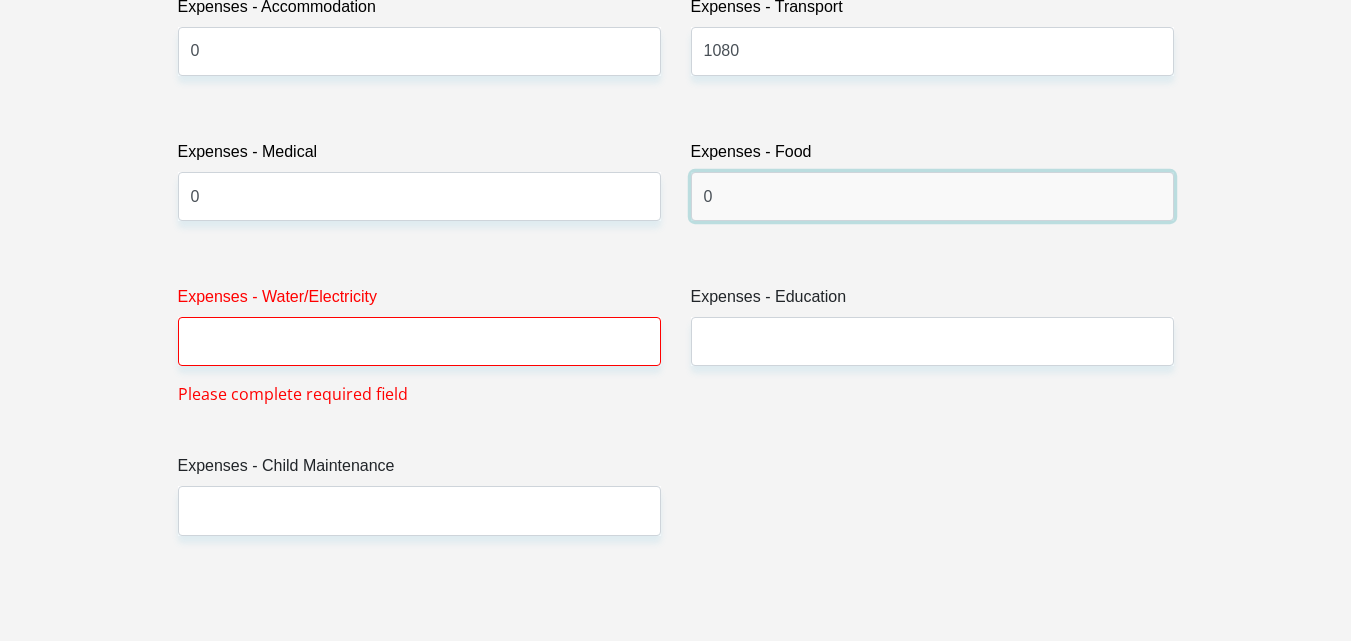 type on "0" 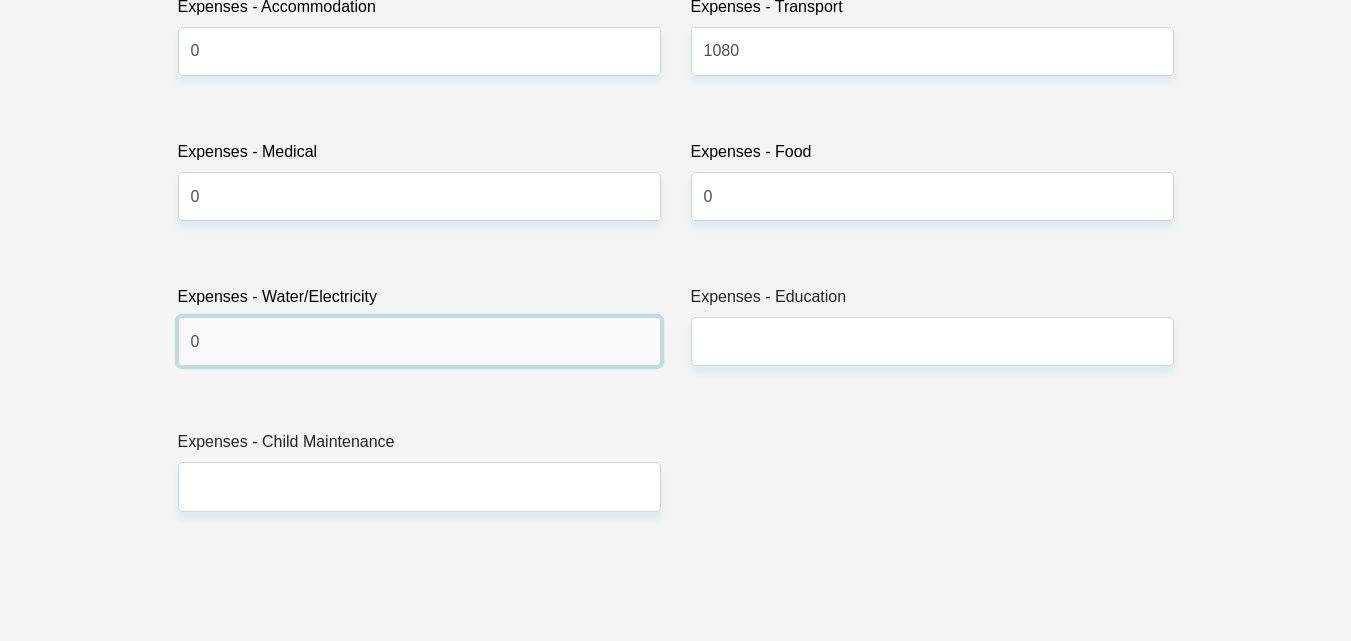 type on "0" 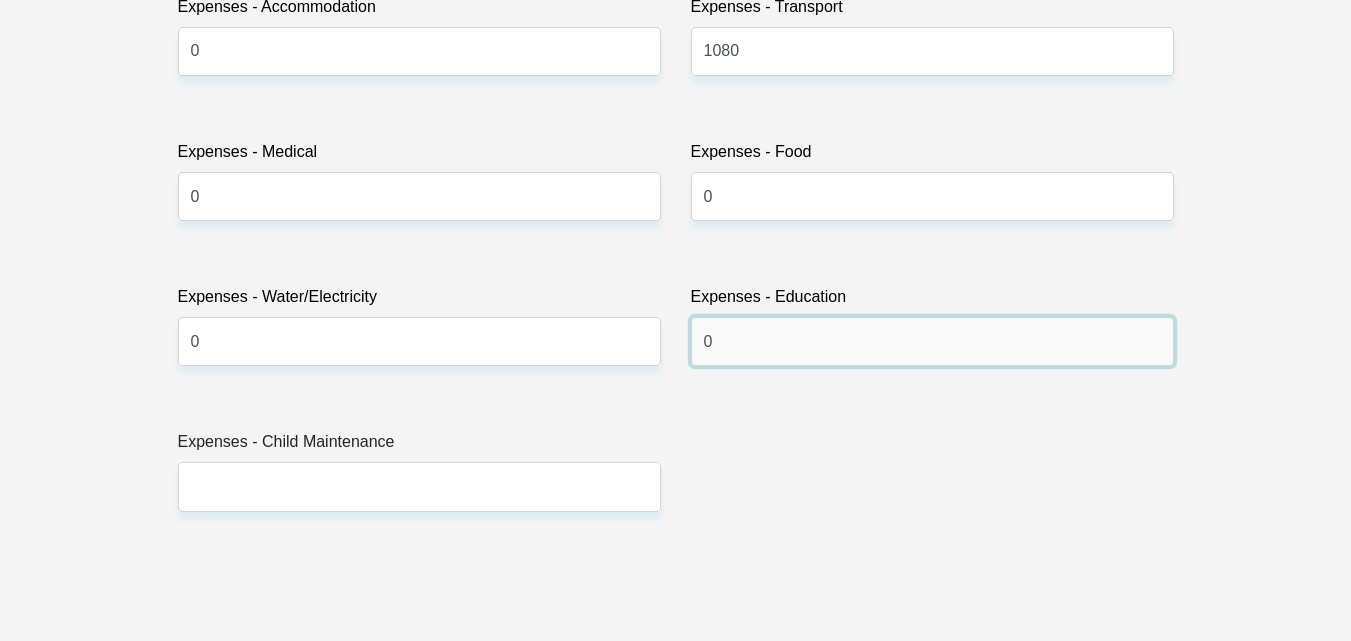 type on "0" 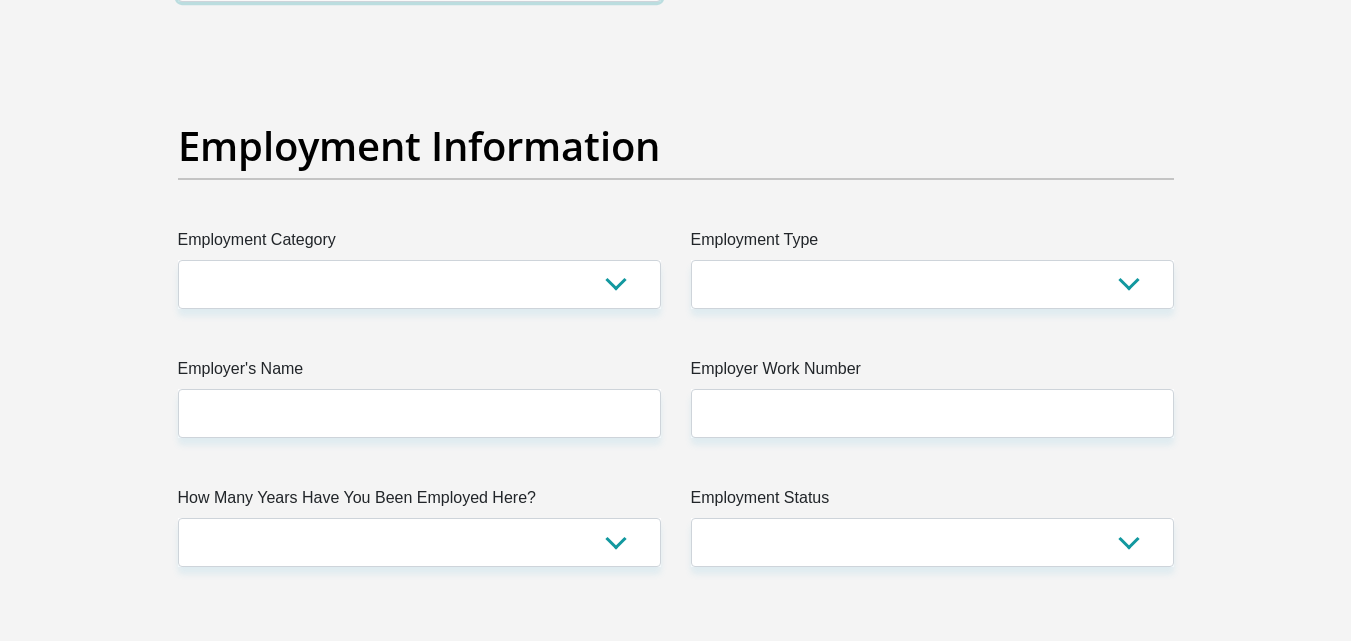 scroll, scrollTop: 3562, scrollLeft: 0, axis: vertical 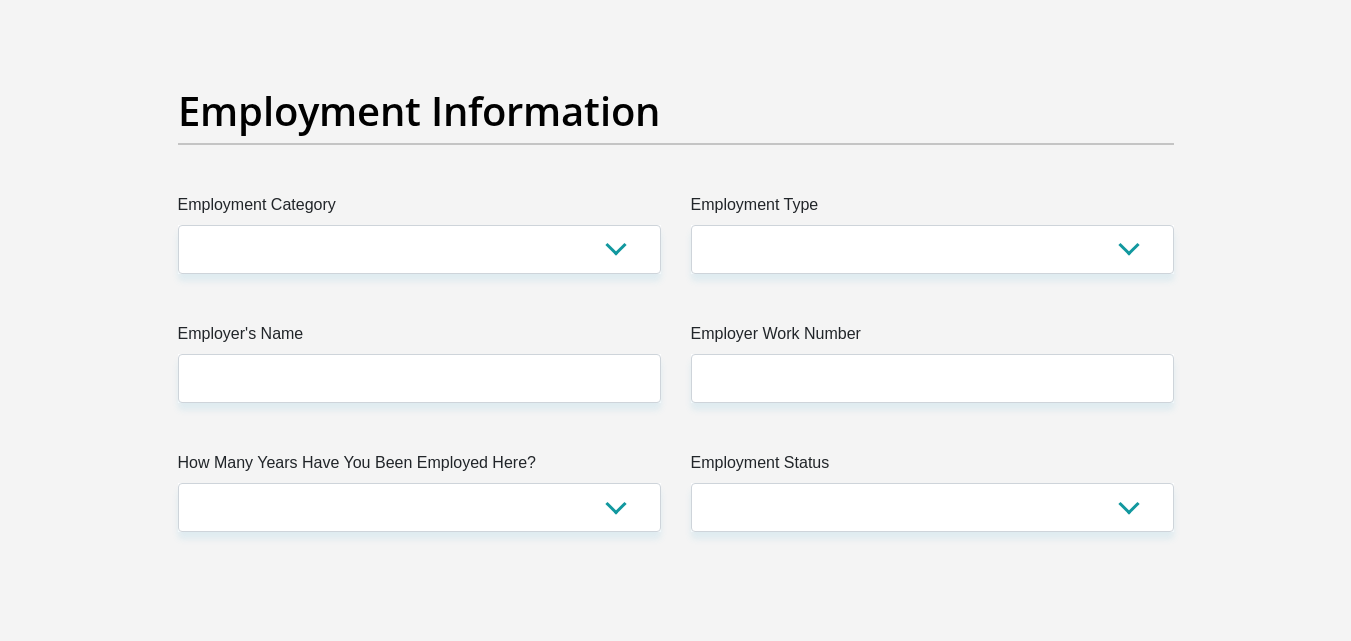 type on "0" 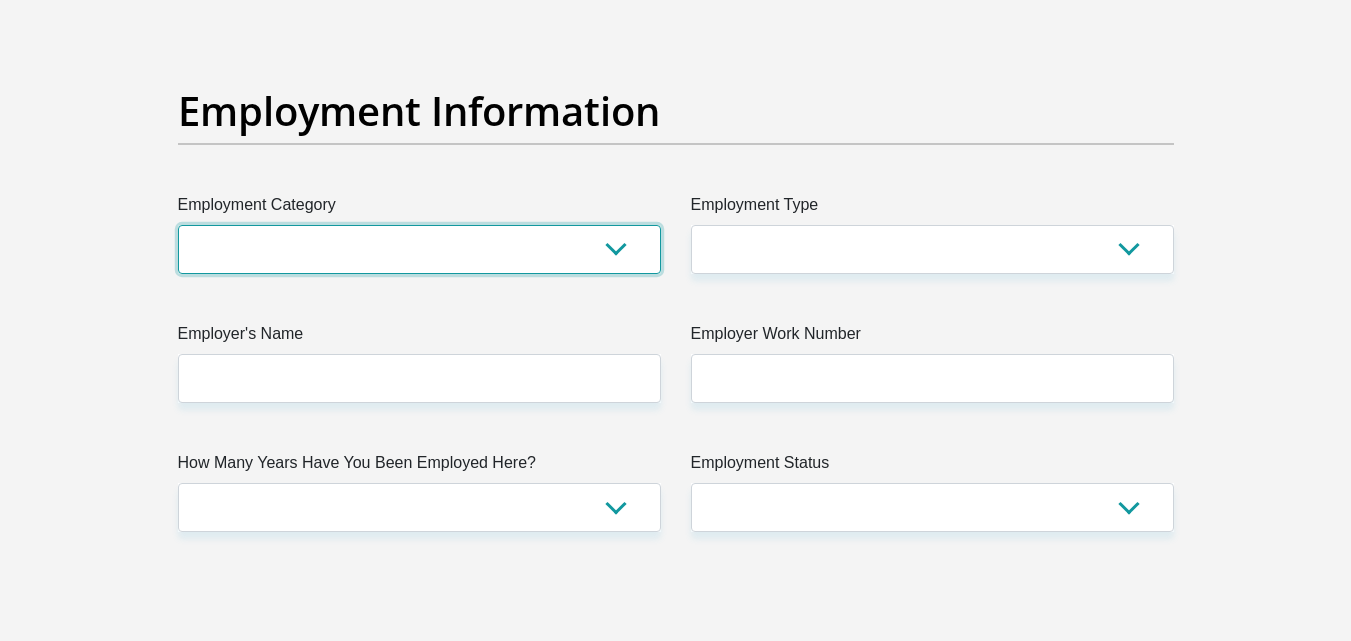 click on "AGRICULTURE
ALCOHOL & TOBACCO
CONSTRUCTION MATERIALS
METALLURGY
EQUIPMENT FOR RENEWABLE ENERGY
SPECIALIZED CONTRACTORS
CAR
GAMING (INCL. INTERNET
OTHER WHOLESALE
UNLICENSED PHARMACEUTICALS
CURRENCY EXCHANGE HOUSES
OTHER FINANCIAL INSTITUTIONS & INSURANCE
REAL ESTATE AGENTS
OIL & GAS
OTHER MATERIALS (E.G. IRON ORE)
PRECIOUS STONES & PRECIOUS METALS
POLITICAL ORGANIZATIONS
RELIGIOUS ORGANIZATIONS(NOT SECTS)
ACTI. HAVING BUSINESS DEAL WITH PUBLIC ADMINISTRATION
LAUNDROMATS" at bounding box center (419, 249) 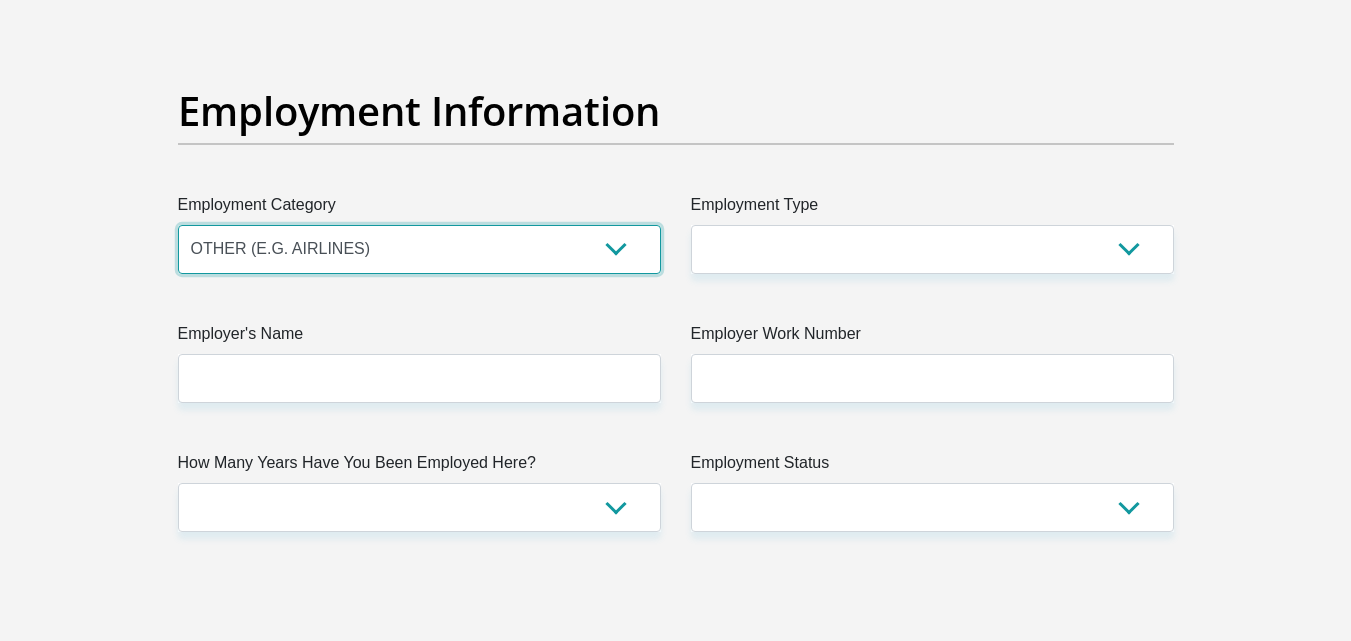 click on "AGRICULTURE
ALCOHOL & TOBACCO
CONSTRUCTION MATERIALS
METALLURGY
EQUIPMENT FOR RENEWABLE ENERGY
SPECIALIZED CONTRACTORS
CAR
GAMING (INCL. INTERNET
OTHER WHOLESALE
UNLICENSED PHARMACEUTICALS
CURRENCY EXCHANGE HOUSES
OTHER FINANCIAL INSTITUTIONS & INSURANCE
REAL ESTATE AGENTS
OIL & GAS
OTHER MATERIALS (E.G. IRON ORE)
PRECIOUS STONES & PRECIOUS METALS
POLITICAL ORGANIZATIONS
RELIGIOUS ORGANIZATIONS(NOT SECTS)
ACTI. HAVING BUSINESS DEAL WITH PUBLIC ADMINISTRATION
LAUNDROMATS" at bounding box center (419, 249) 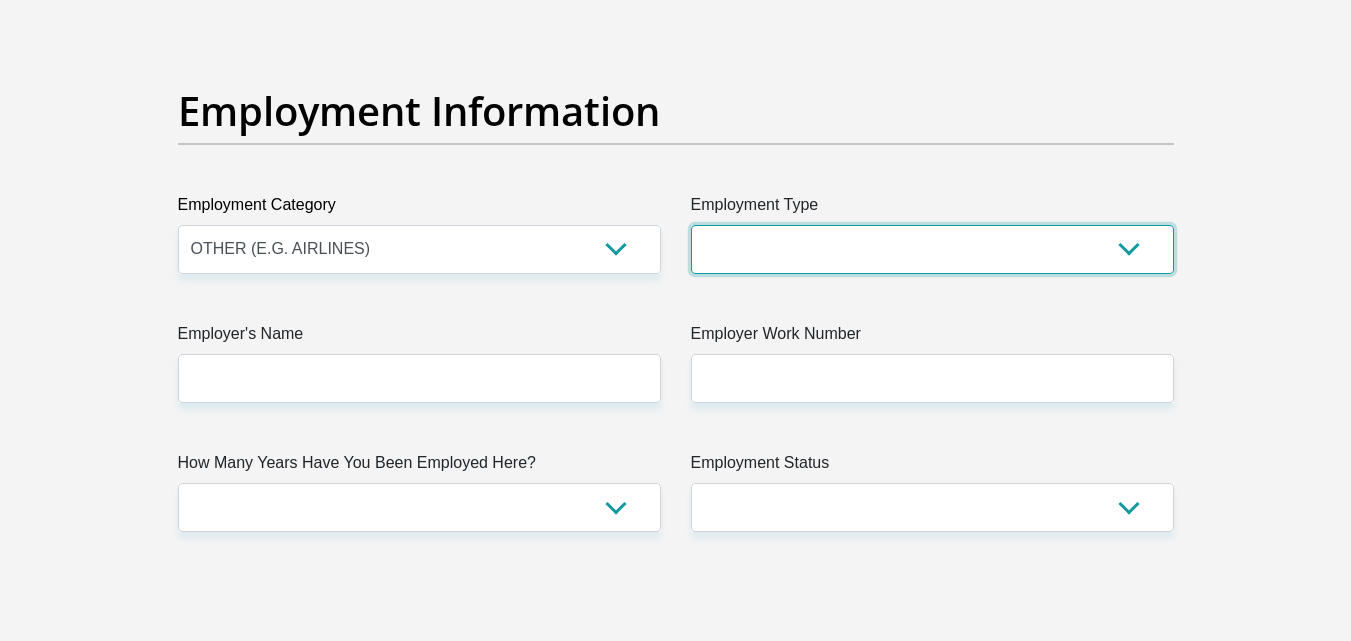 click on "College/Lecturer
Craft Seller
Creative
Driver
Executive
Farmer
Forces - Non Commissioned
Forces - Officer
Hawker
Housewife
Labourer
Licenced Professional
Manager
Miner
Non Licenced Professional
Office Staff/Clerk
Outside Worker
Pensioner
Permanent Teacher
Production/Manufacturing
Sales
Self-Employed
Semi-Professional Worker
Service Industry  Social Worker  Student" at bounding box center (932, 249) 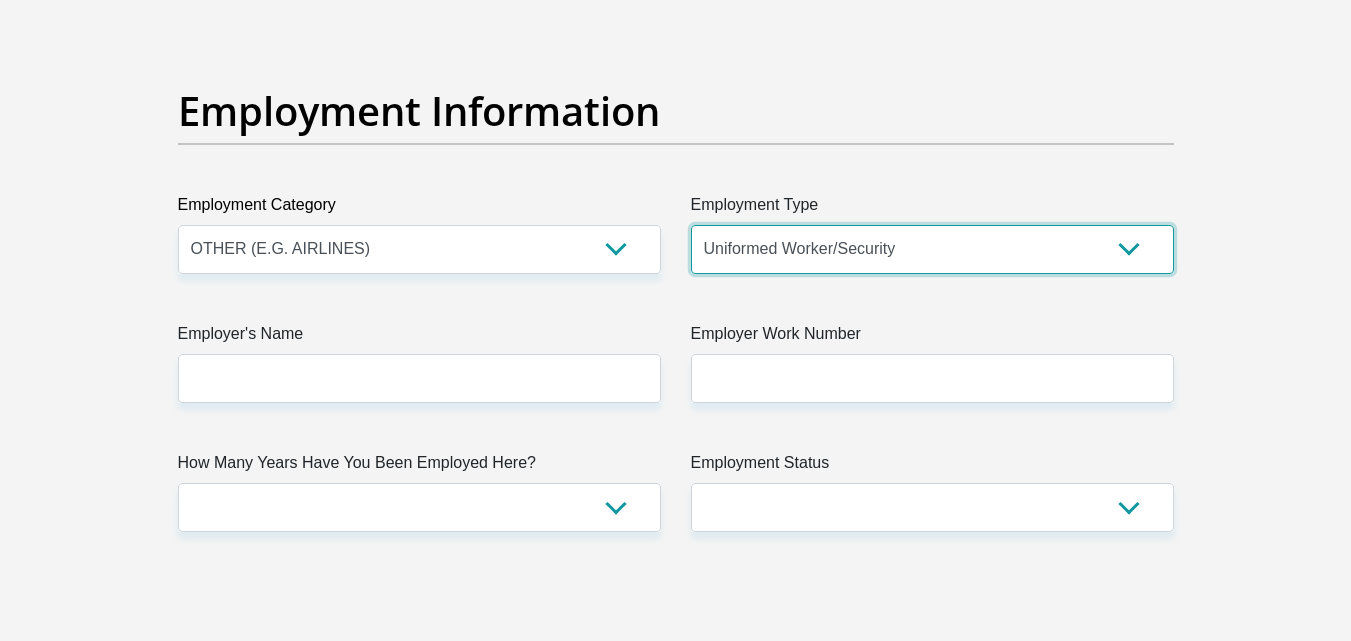 click on "College/Lecturer
Craft Seller
Creative
Driver
Executive
Farmer
Forces - Non Commissioned
Forces - Officer
Hawker
Housewife
Labourer
Licenced Professional
Manager
Miner
Non Licenced Professional
Office Staff/Clerk
Outside Worker
Pensioner
Permanent Teacher
Production/Manufacturing
Sales
Self-Employed
Semi-Professional Worker
Service Industry  Social Worker  Student" at bounding box center [932, 249] 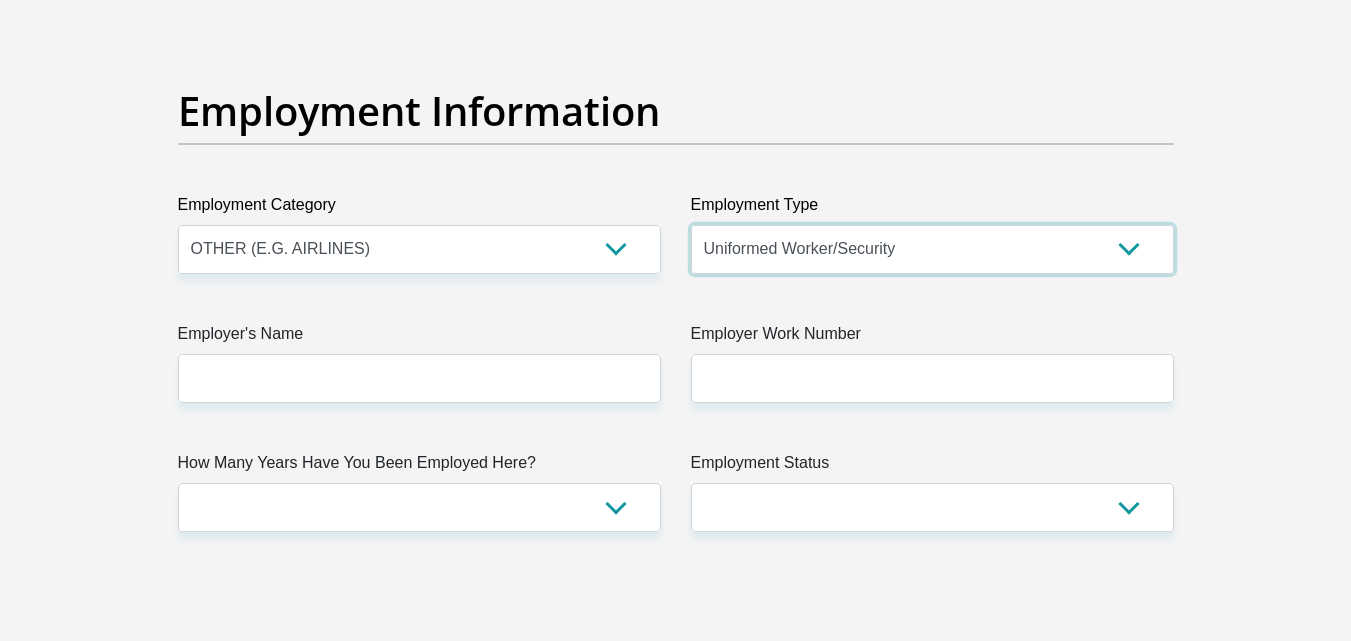 click on "College/Lecturer
Craft Seller
Creative
Driver
Executive
Farmer
Forces - Non Commissioned
Forces - Officer
Hawker
Housewife
Labourer
Licenced Professional
Manager
Miner
Non Licenced Professional
Office Staff/Clerk
Outside Worker
Pensioner
Permanent Teacher
Production/Manufacturing
Sales
Self-Employed
Semi-Professional Worker
Service Industry  Social Worker  Student" at bounding box center [932, 249] 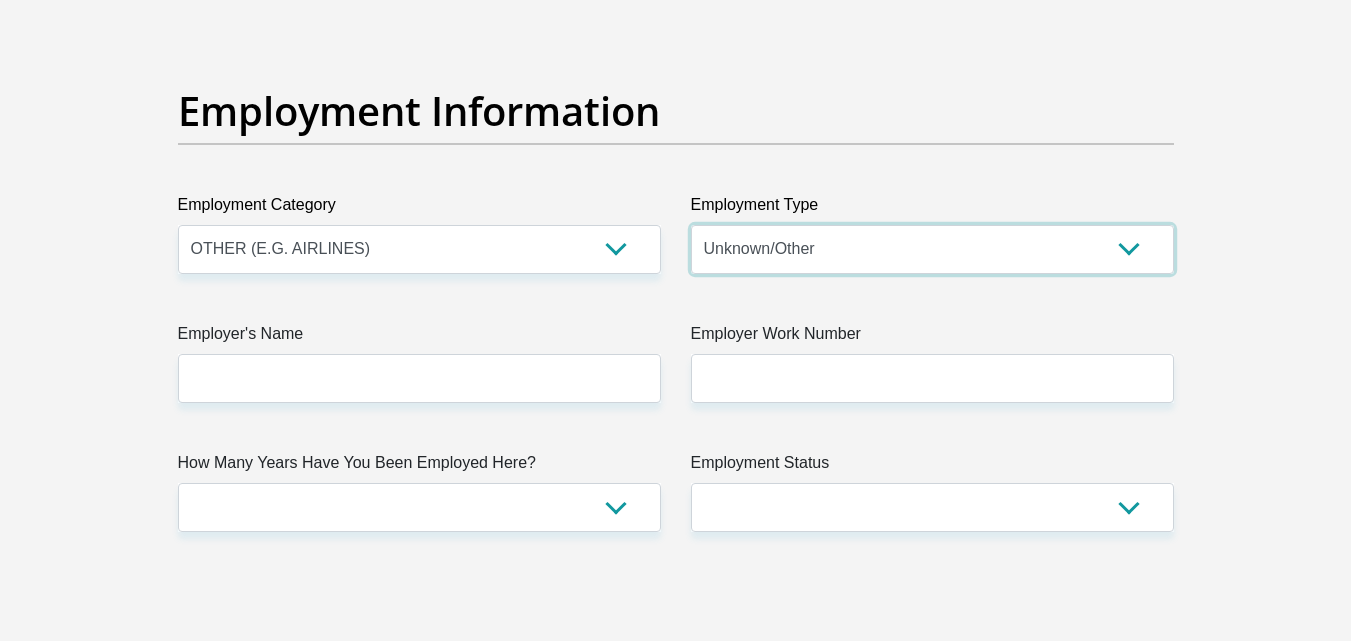click on "College/Lecturer
Craft Seller
Creative
Driver
Executive
Farmer
Forces - Non Commissioned
Forces - Officer
Hawker
Housewife
Labourer
Licenced Professional
Manager
Miner
Non Licenced Professional
Office Staff/Clerk
Outside Worker
Pensioner
Permanent Teacher
Production/Manufacturing
Sales
Self-Employed
Semi-Professional Worker
Service Industry  Social Worker  Student" at bounding box center (932, 249) 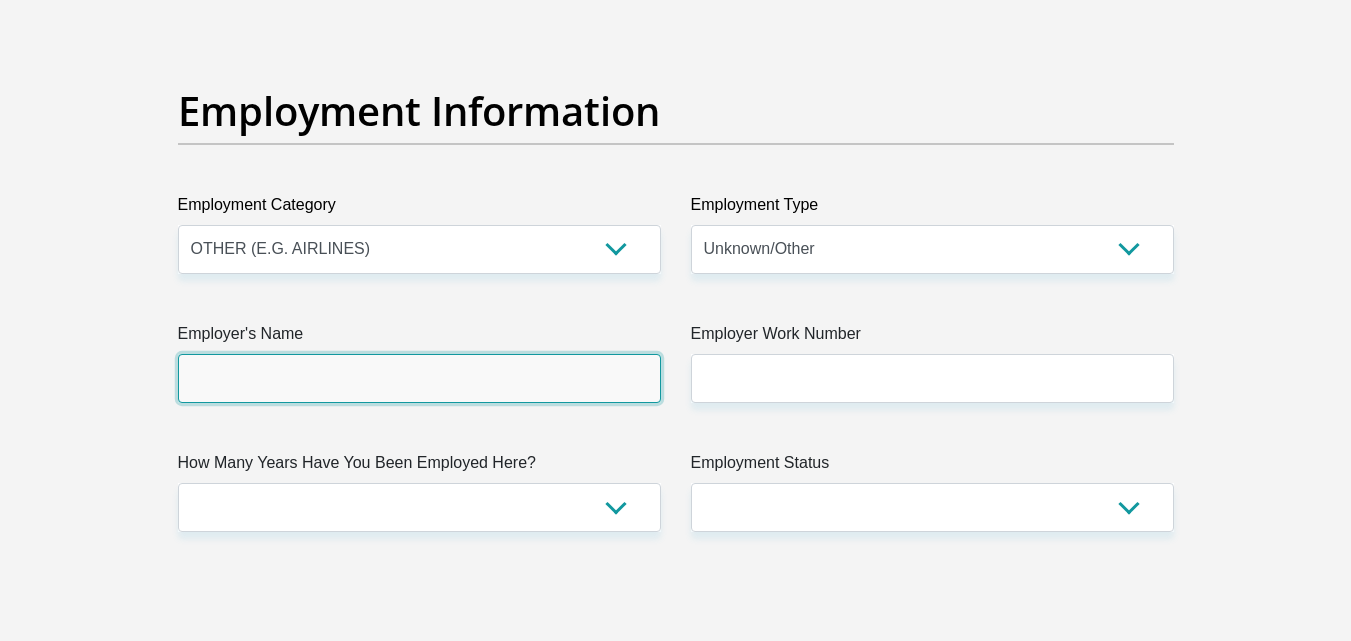 click on "Employer's Name" at bounding box center [419, 378] 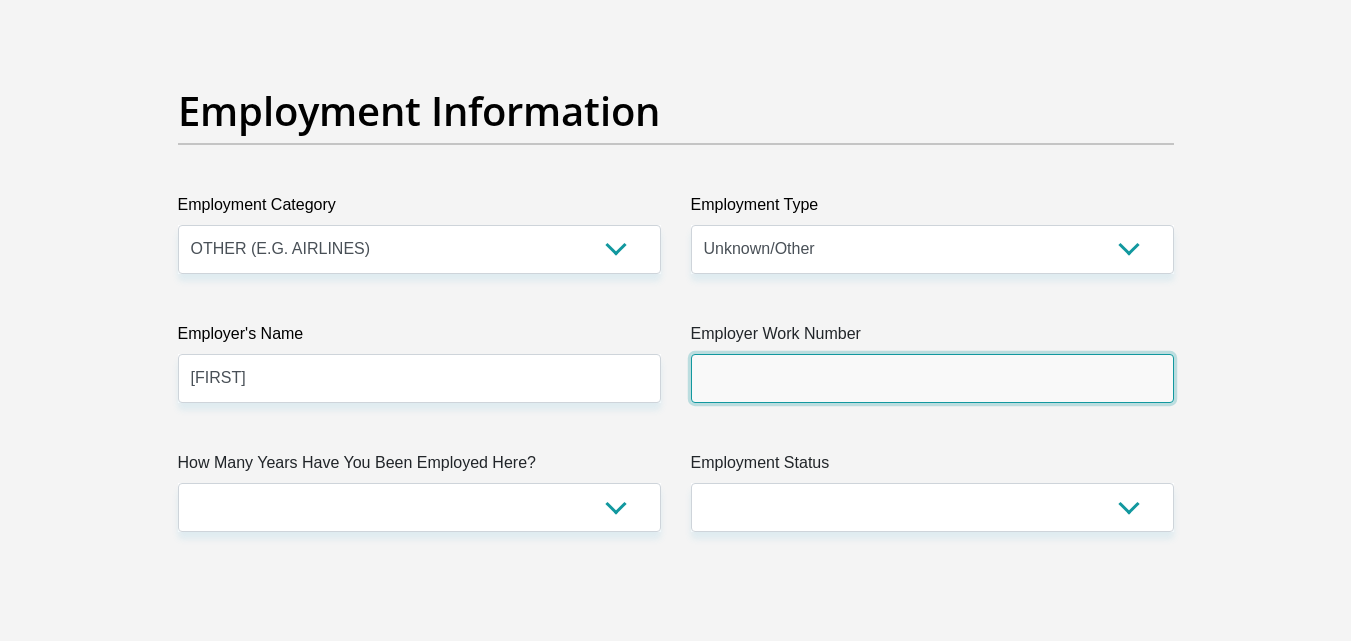 click on "Employer Work Number" at bounding box center (932, 378) 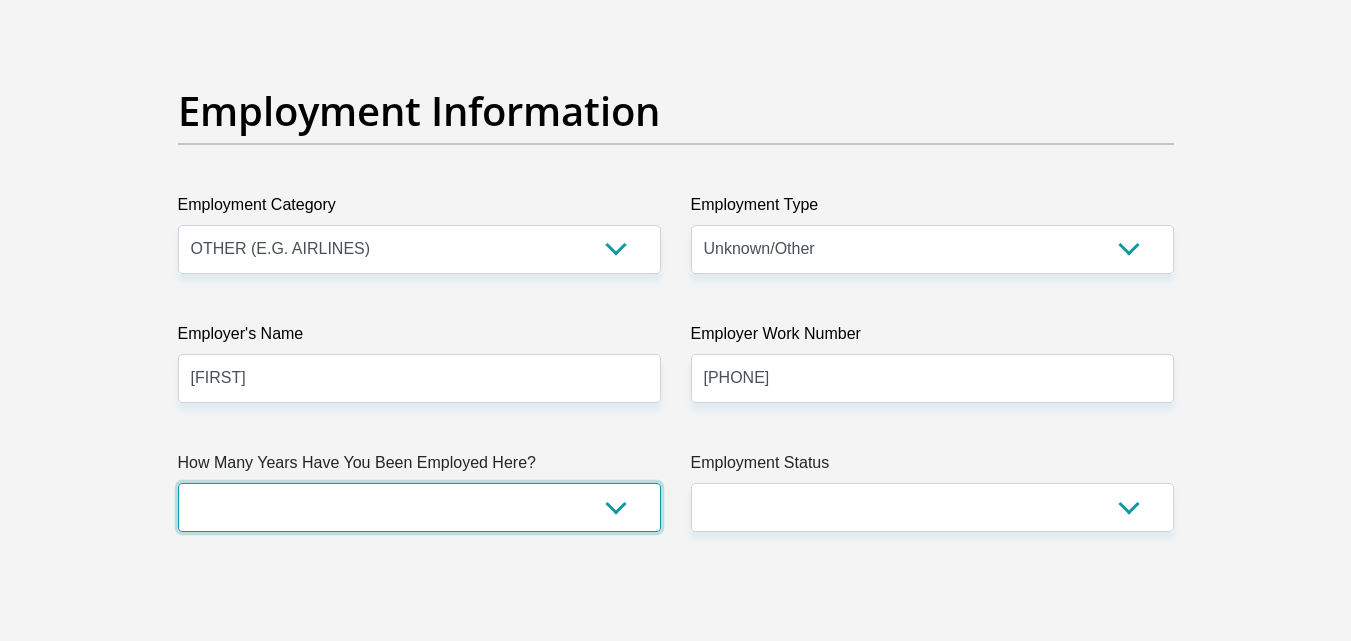 click on "less than 1 year
1-3 years
3-5 years
5+ years" at bounding box center [419, 507] 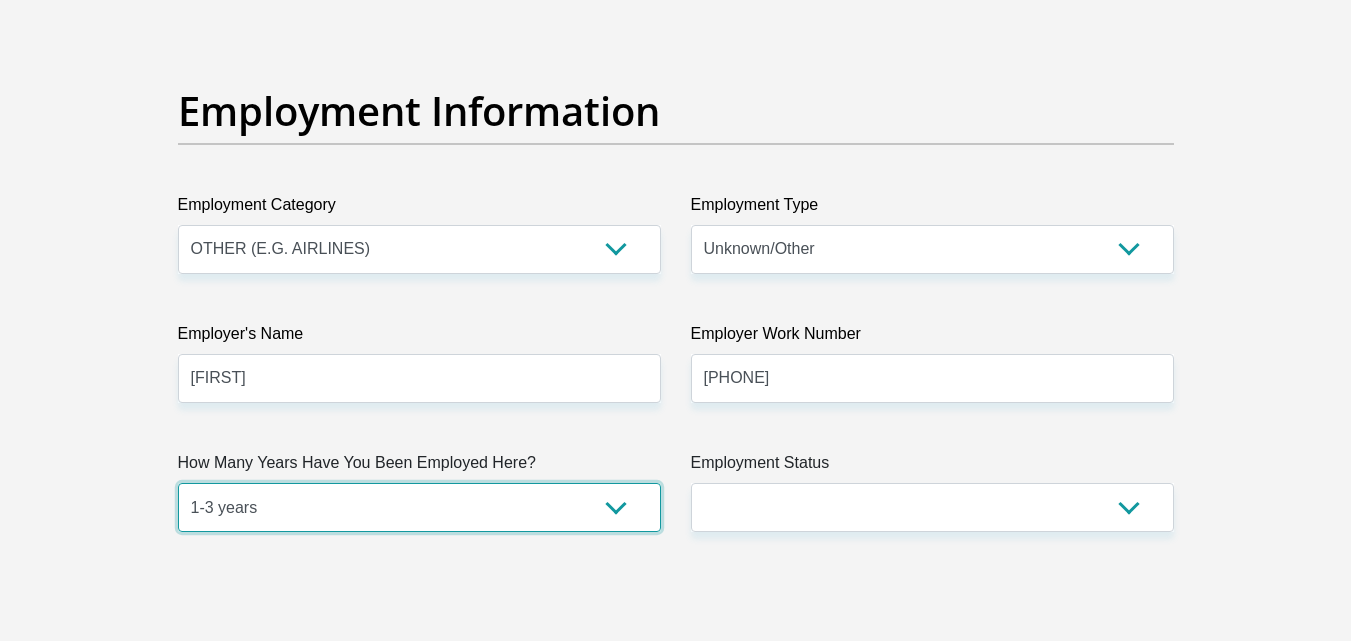 click on "less than 1 year
1-3 years
3-5 years
5+ years" at bounding box center (419, 507) 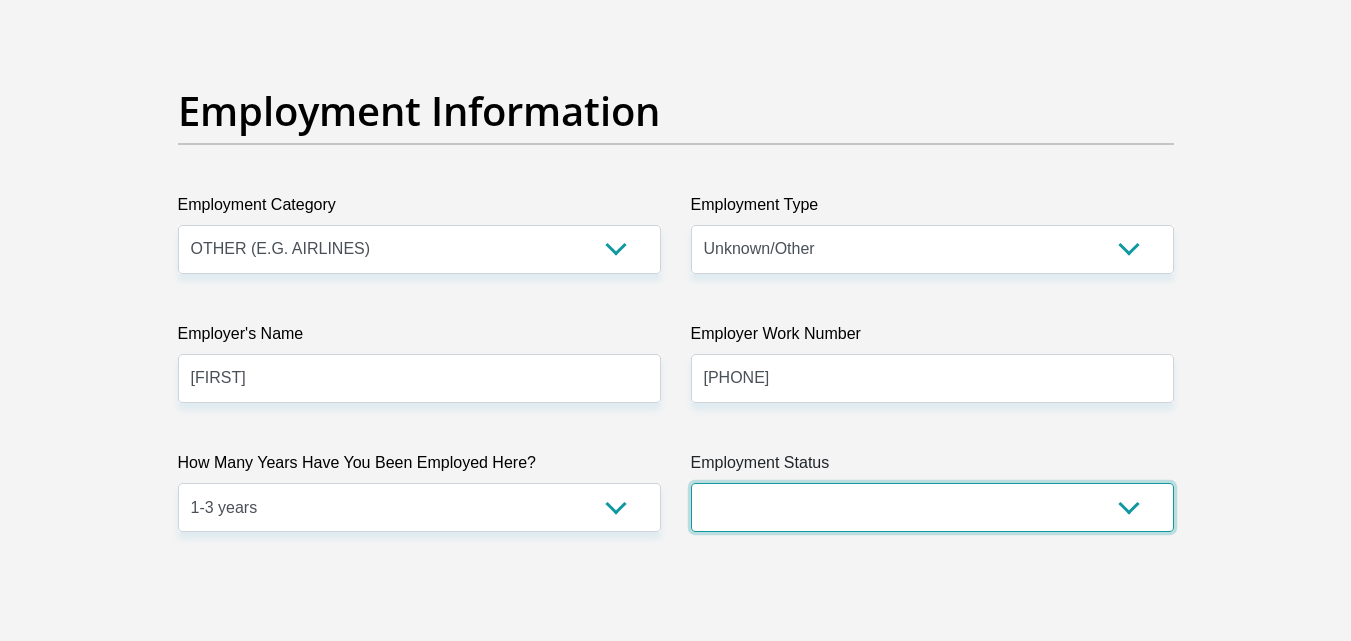click on "Permanent/Full-time
Part-time/Casual
Contract Worker
Self-Employed
Housewife
Retired
Student
Medically Boarded
Disability
Unemployed" at bounding box center (932, 507) 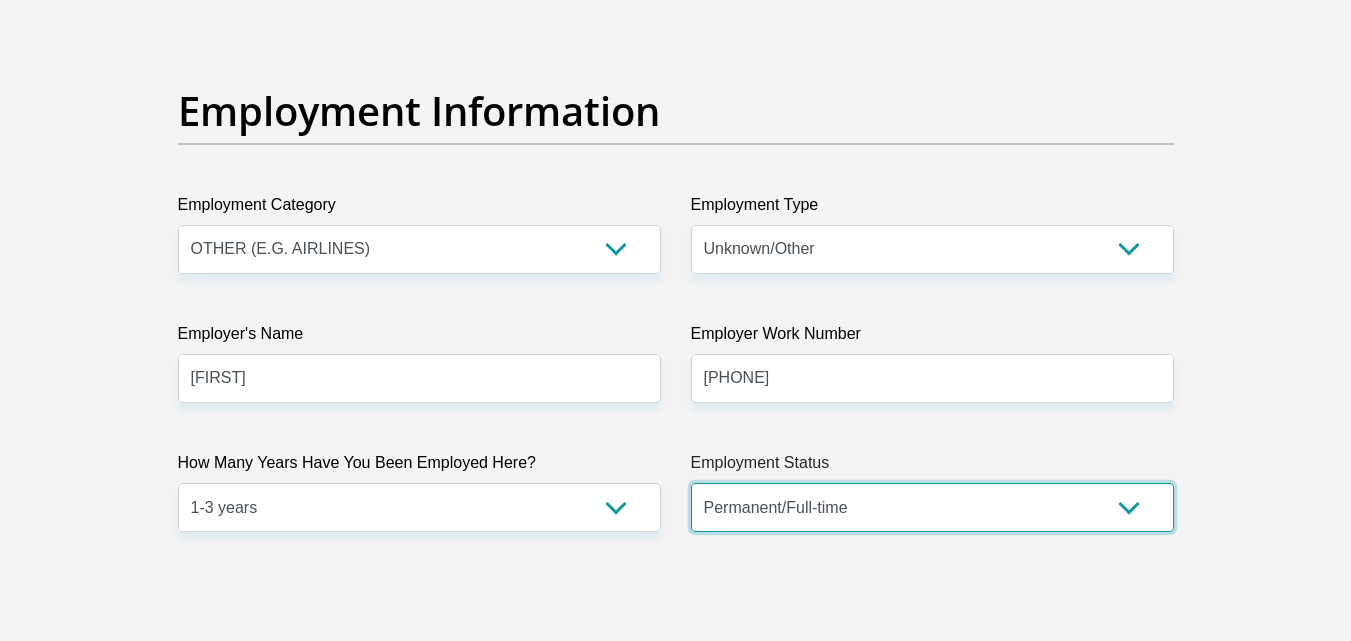 click on "Permanent/Full-time
Part-time/Casual
Contract Worker
Self-Employed
Housewife
Retired
Student
Medically Boarded
Disability
Unemployed" at bounding box center [932, 507] 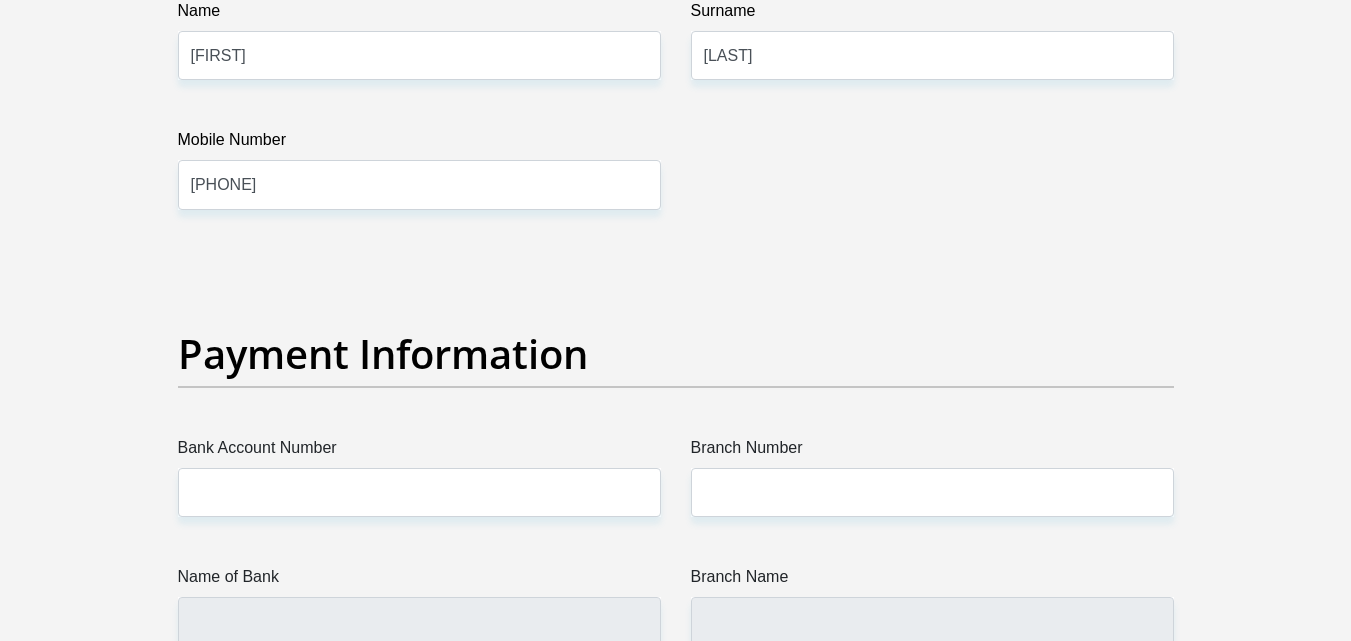 scroll, scrollTop: 4274, scrollLeft: 0, axis: vertical 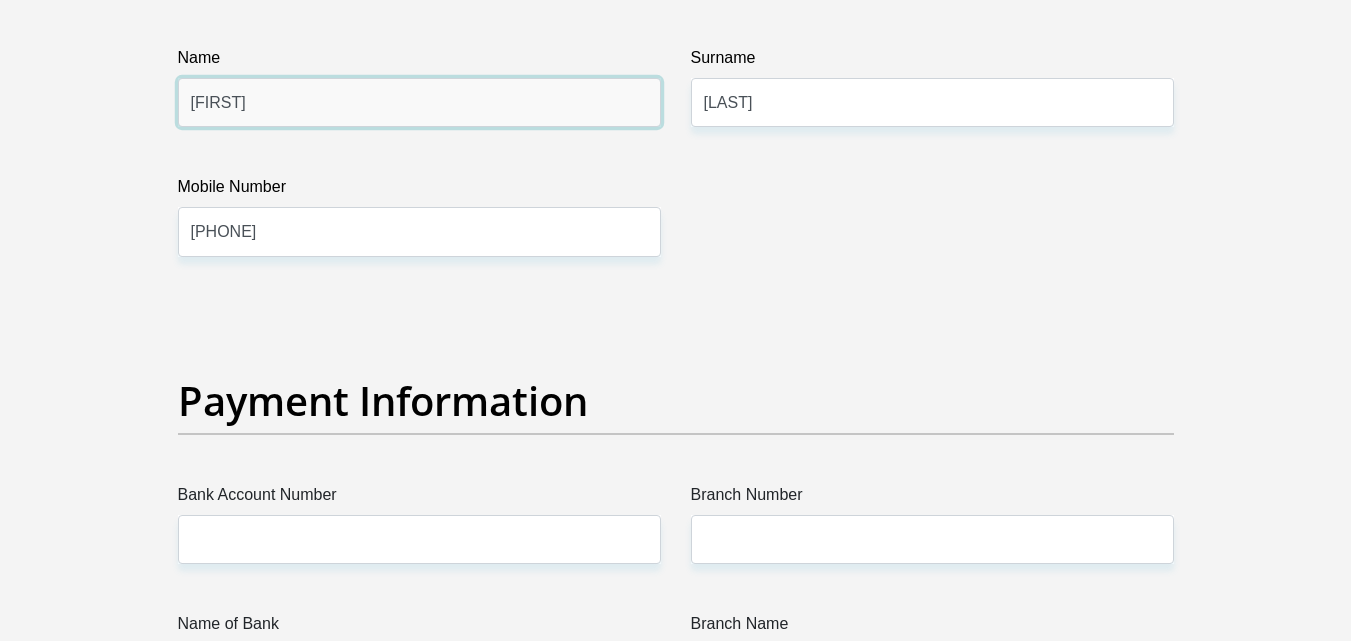 drag, startPoint x: 300, startPoint y: 114, endPoint x: 0, endPoint y: 68, distance: 303.50616 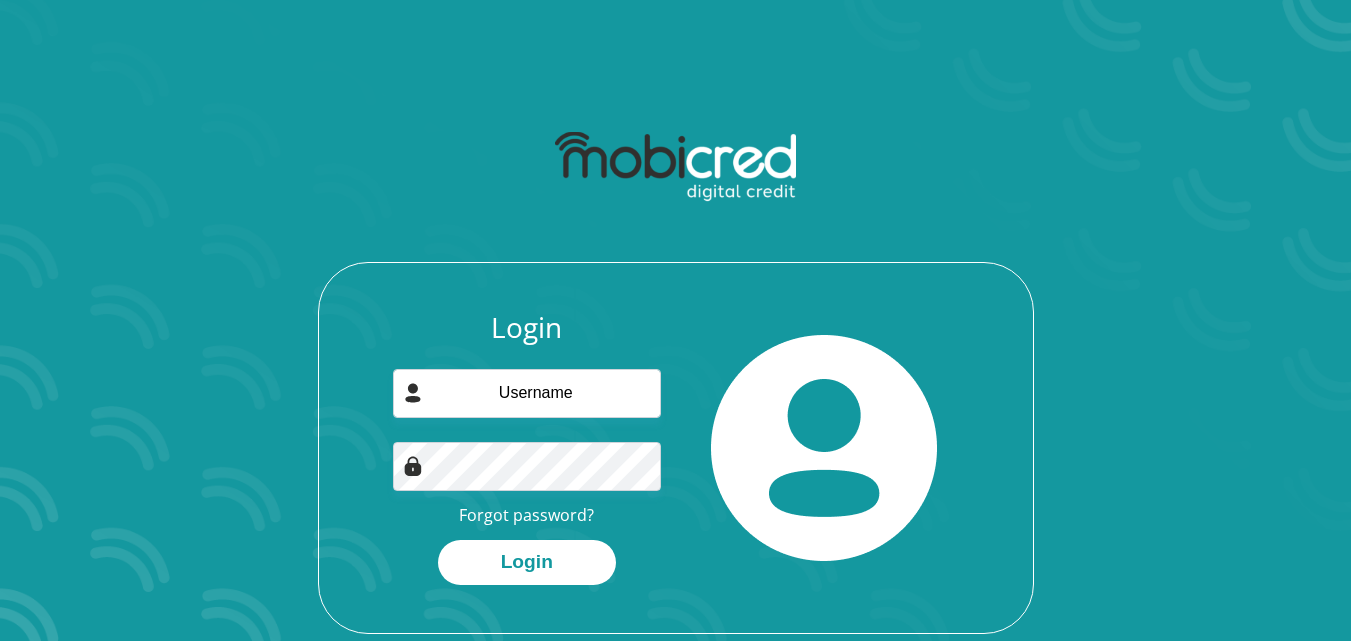 scroll, scrollTop: 0, scrollLeft: 0, axis: both 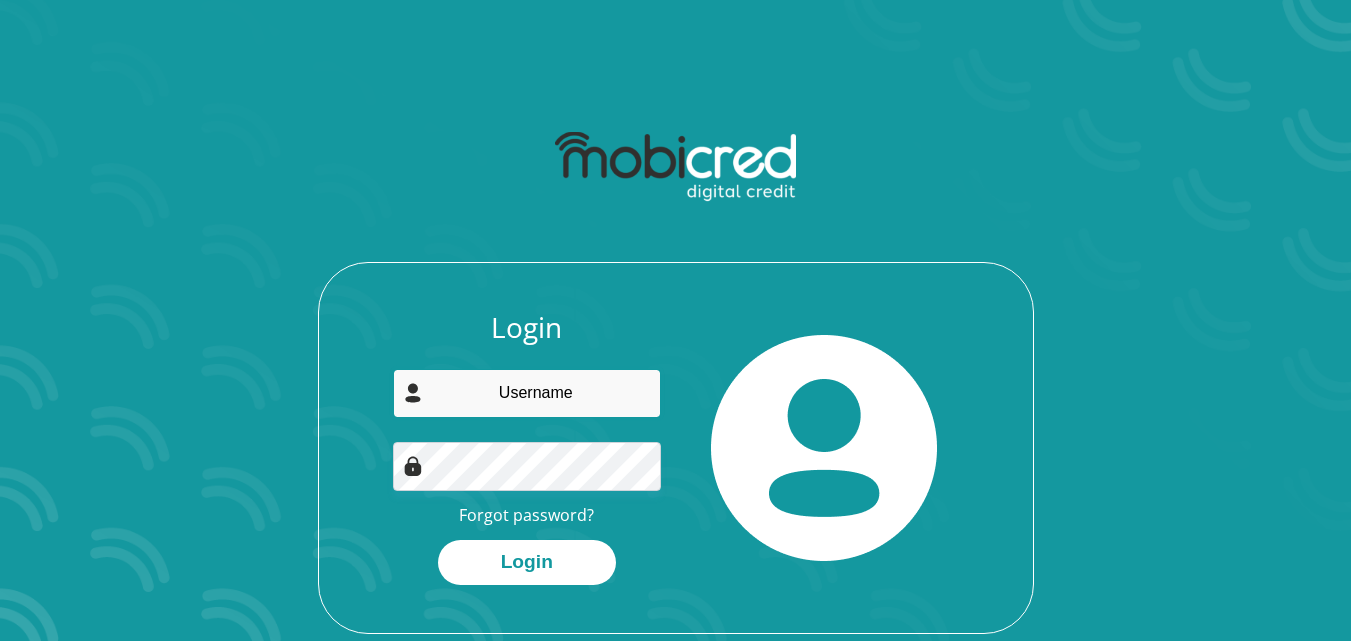 type on "[EMAIL]" 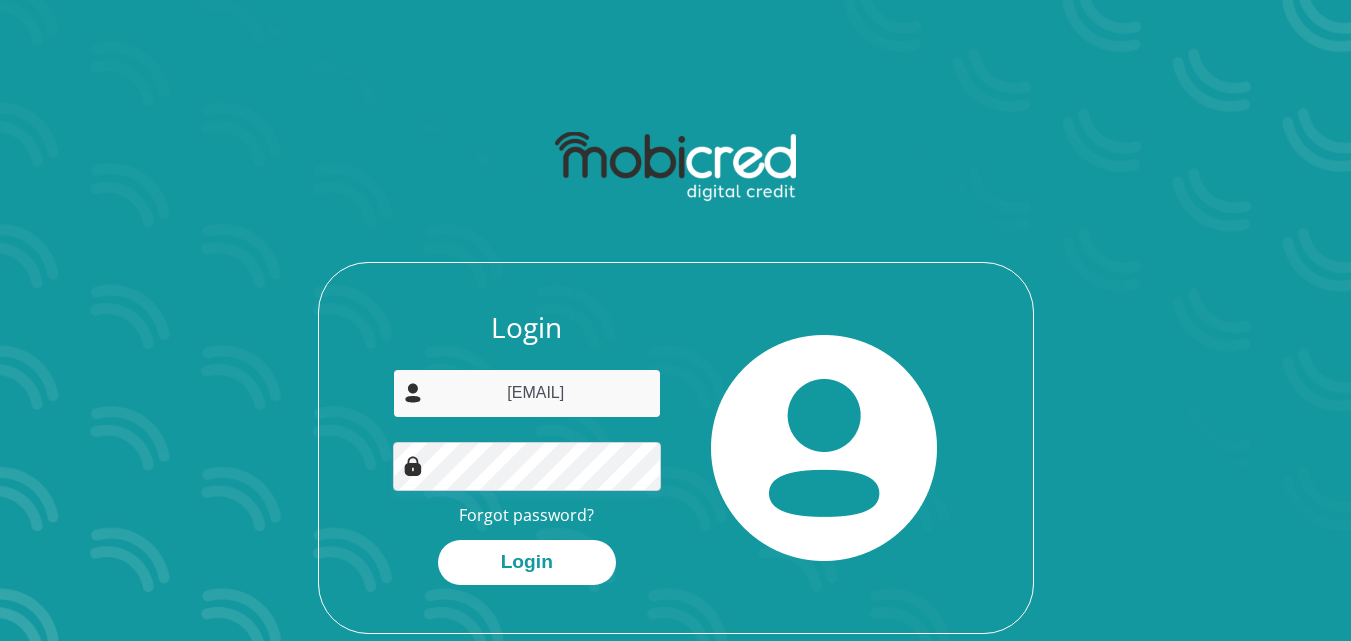 click on "[EMAIL]" at bounding box center [527, 393] 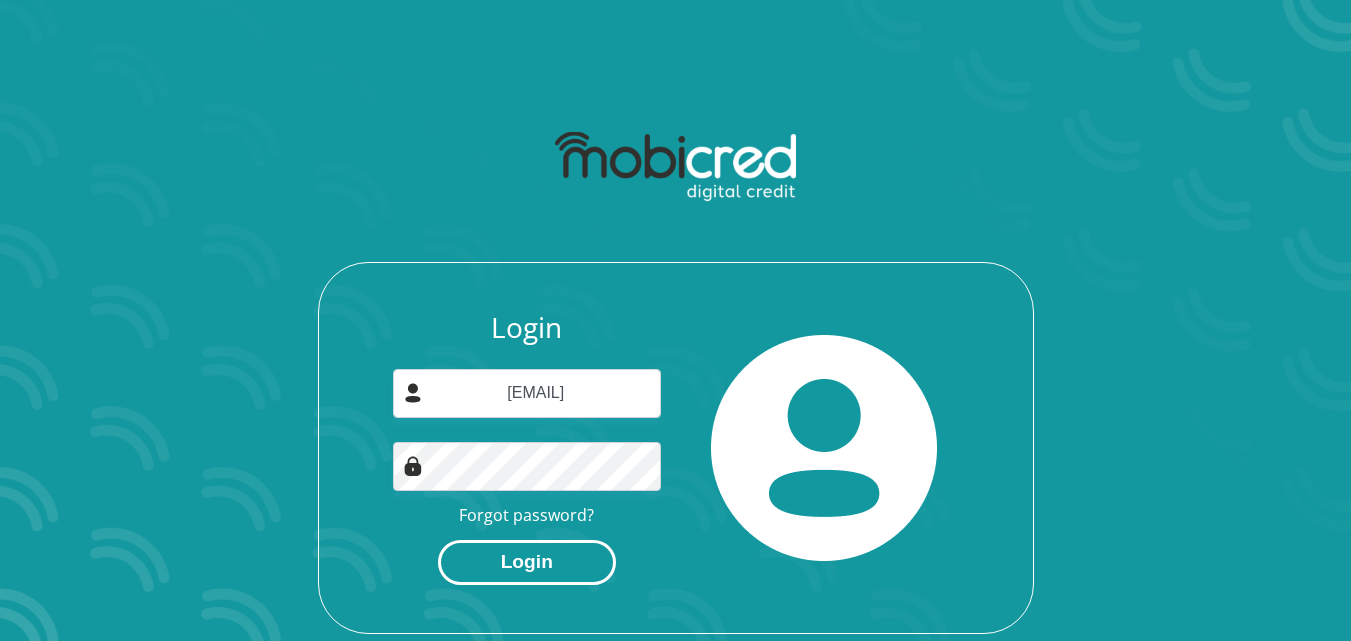 click on "Login" at bounding box center (527, 562) 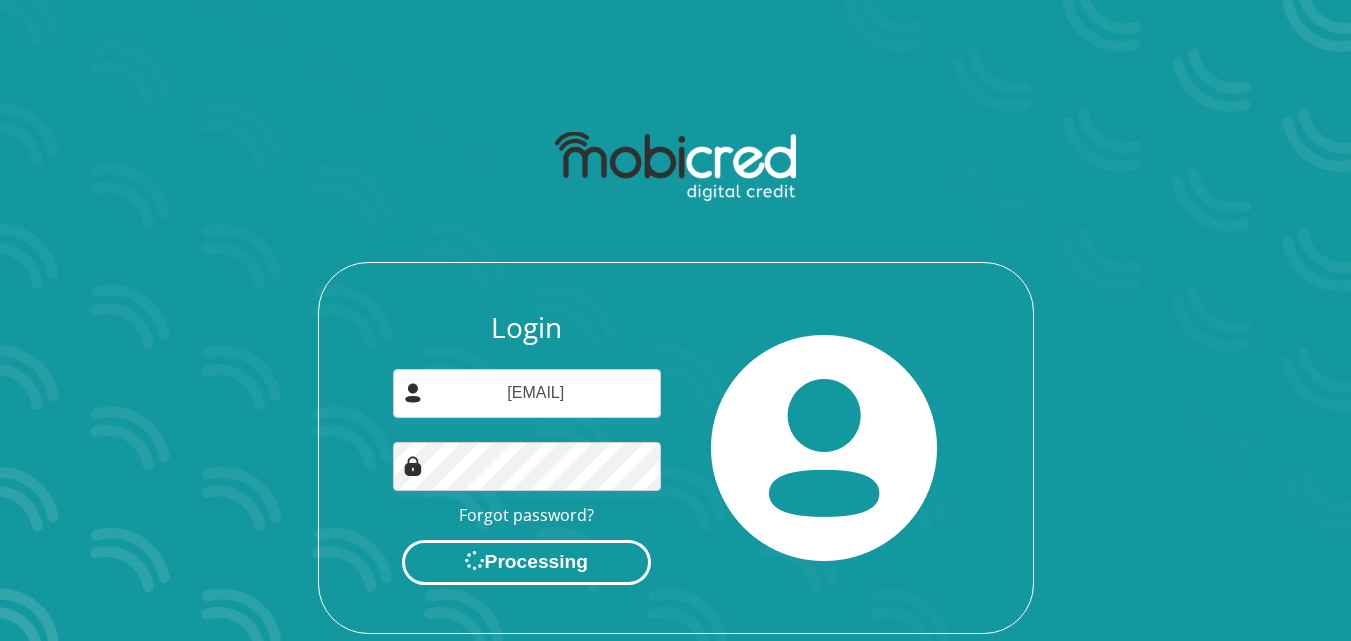 scroll, scrollTop: 0, scrollLeft: 0, axis: both 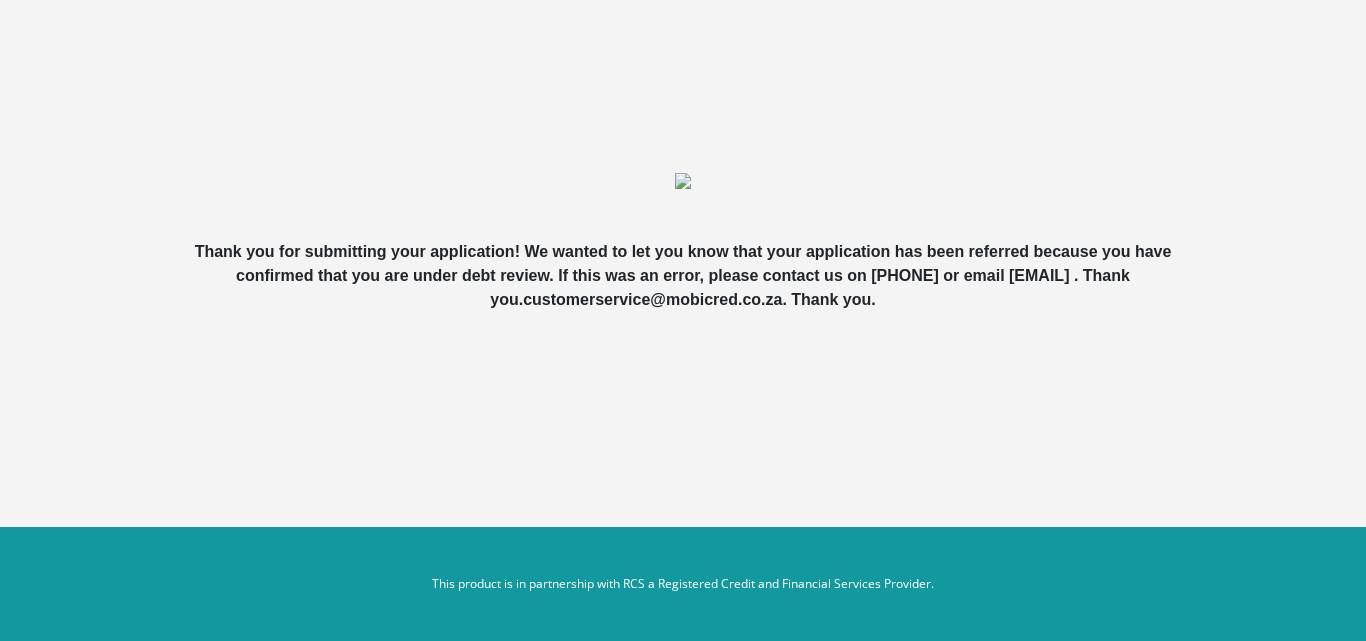 click on "Thank you for submitting your application! We wanted to let you know that your application has been referred because you have confirmed that you are under debt review.
If this was an error, please contact us on [PHONE] or email  [EMAIL] . Thank you." at bounding box center [683, 228] 